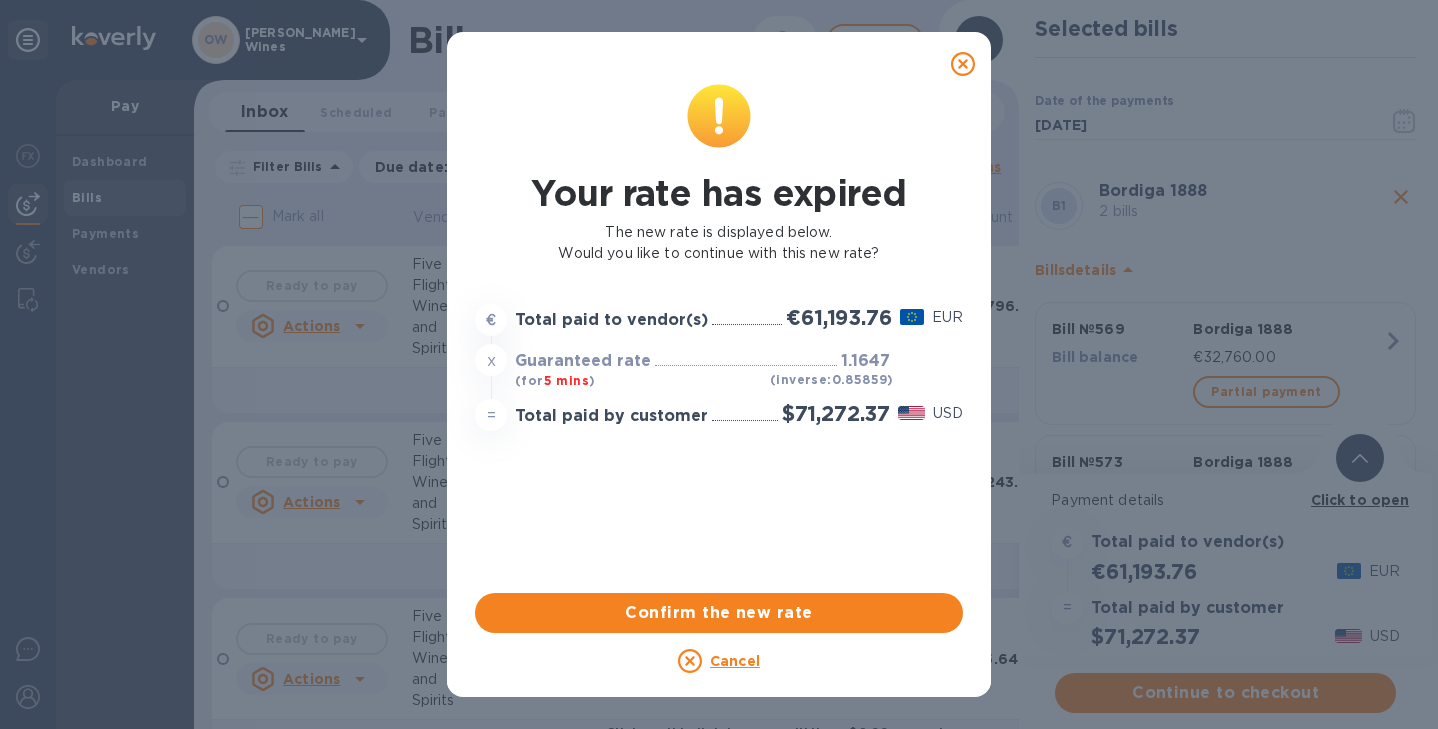 scroll, scrollTop: 0, scrollLeft: 0, axis: both 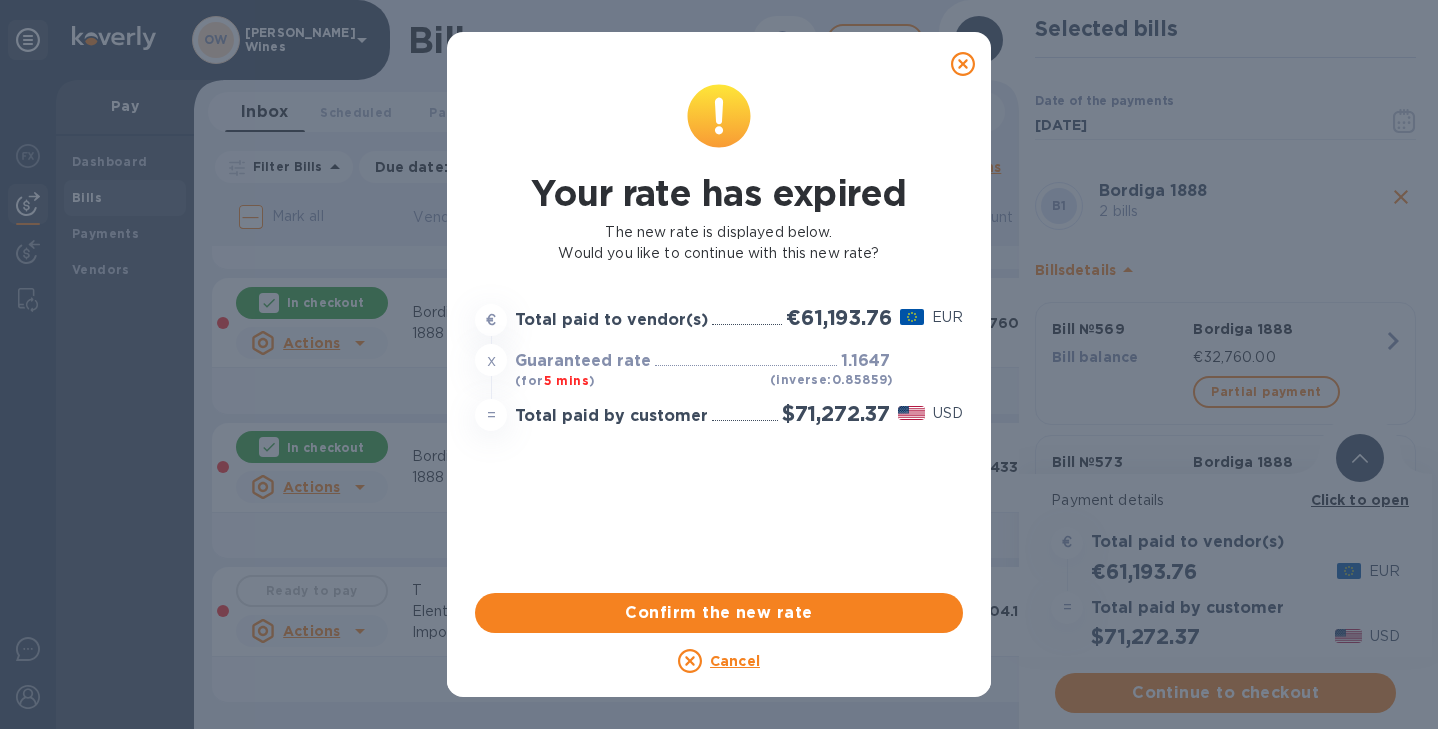 click on "Cancel" at bounding box center (735, 661) 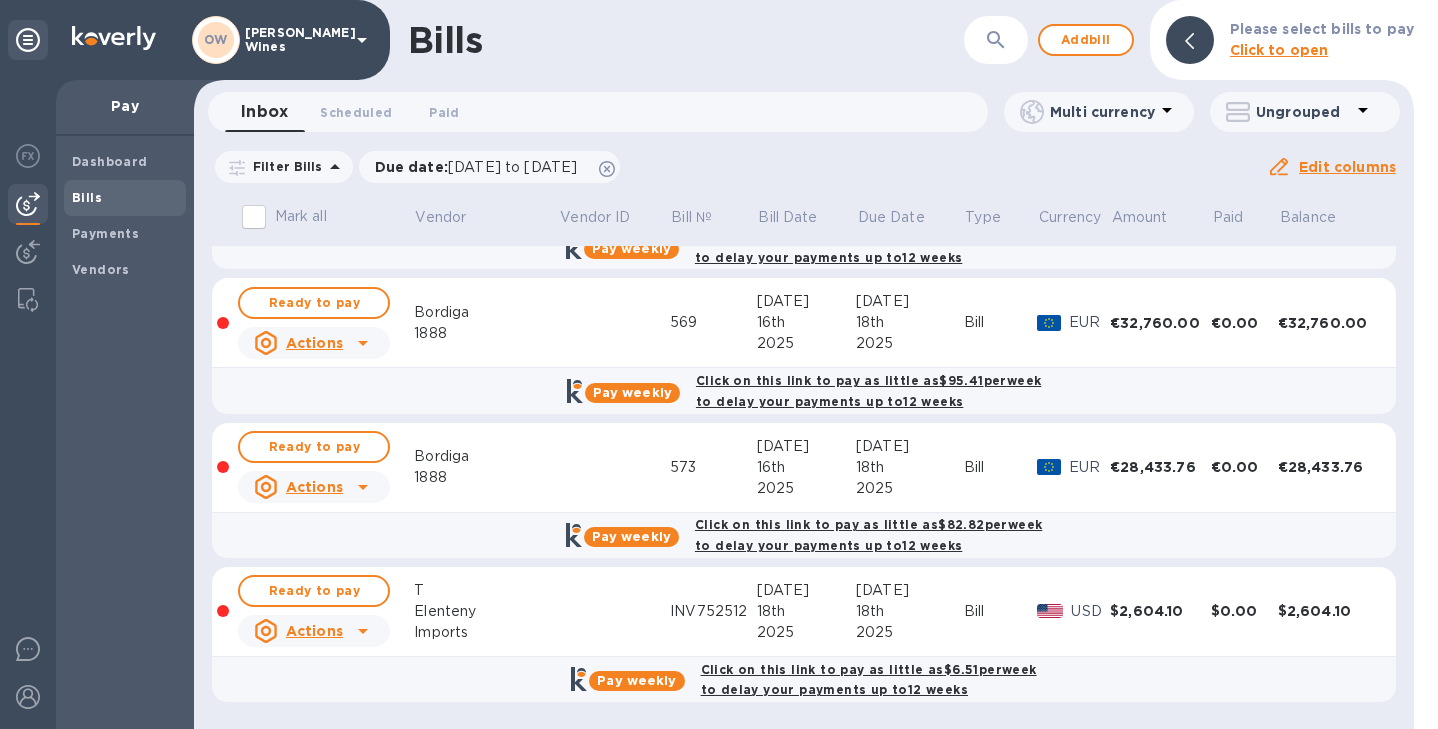 scroll, scrollTop: 640, scrollLeft: 0, axis: vertical 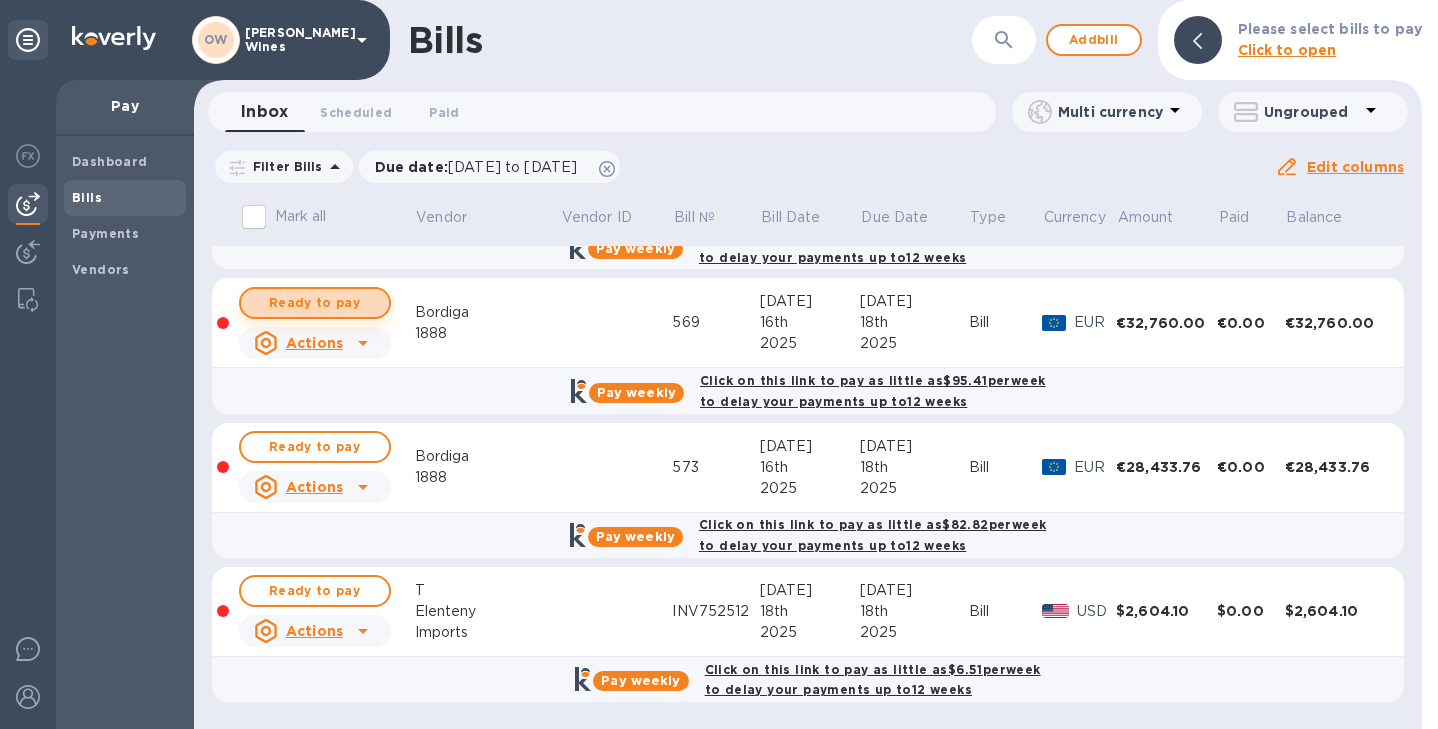 click on "Ready to pay" at bounding box center (315, 303) 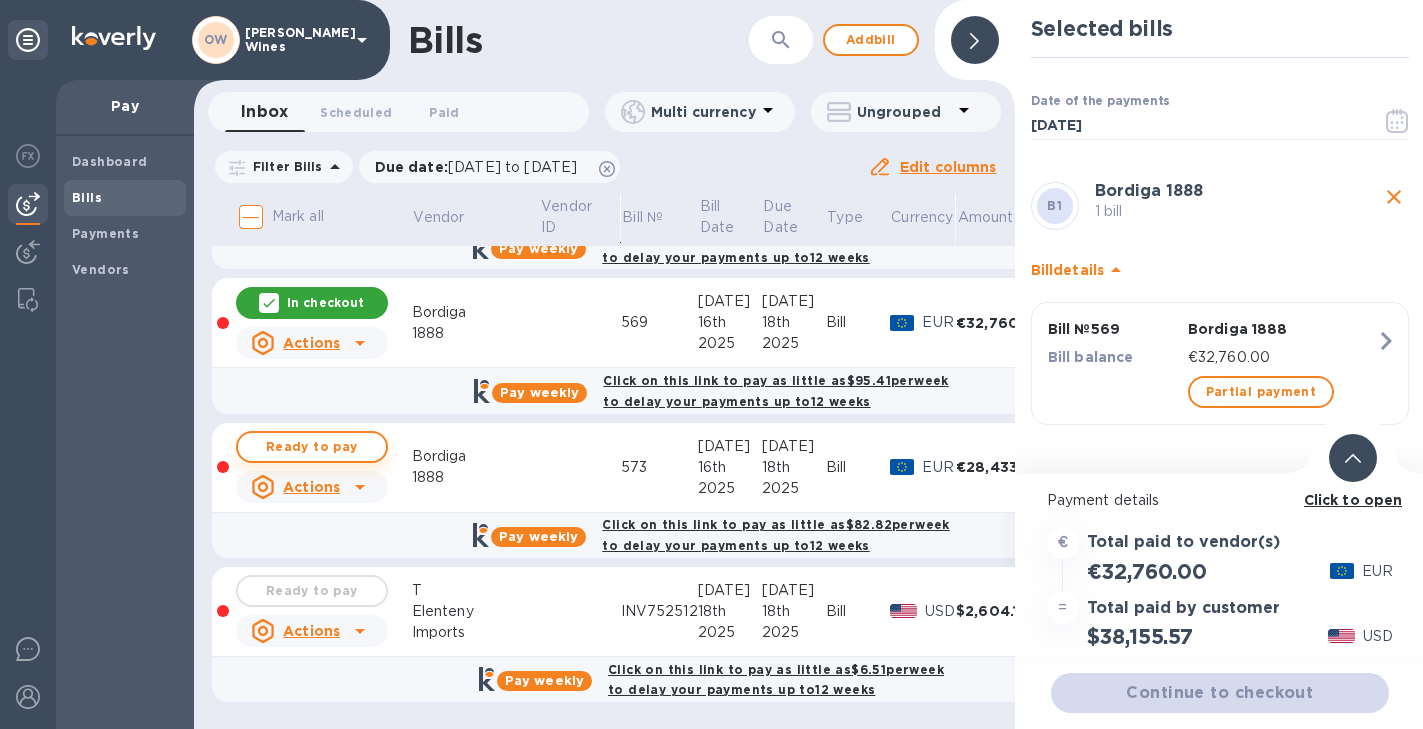click on "Ready to pay" at bounding box center [312, 447] 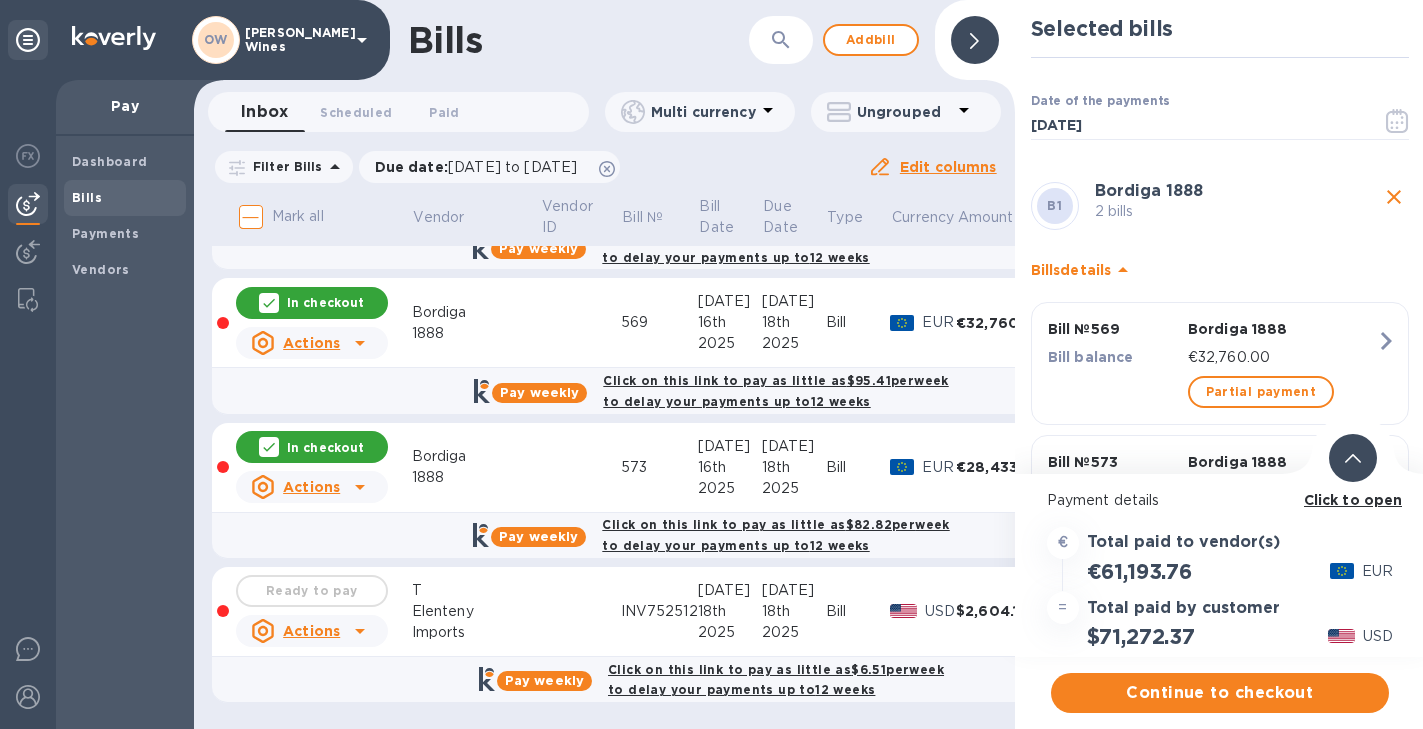 click at bounding box center [975, 40] 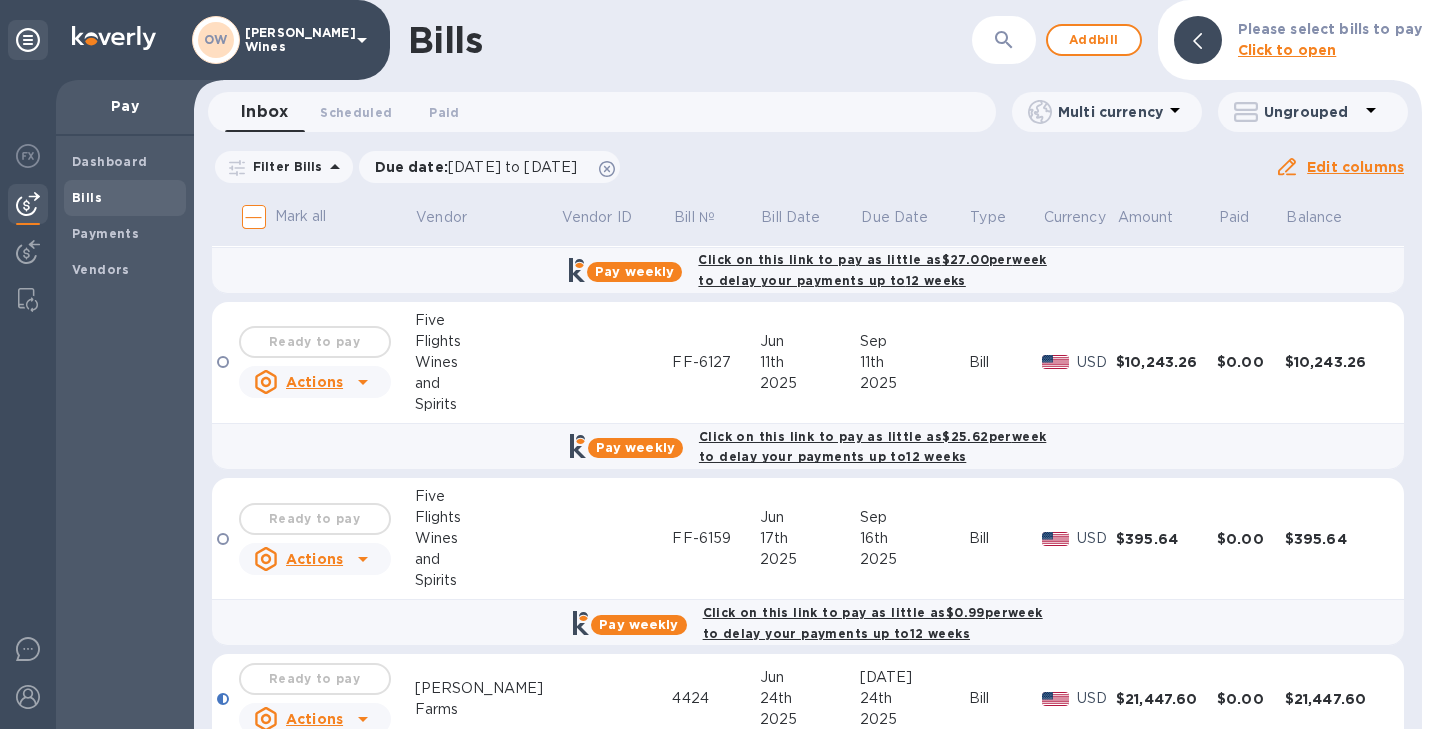 scroll, scrollTop: 107, scrollLeft: 0, axis: vertical 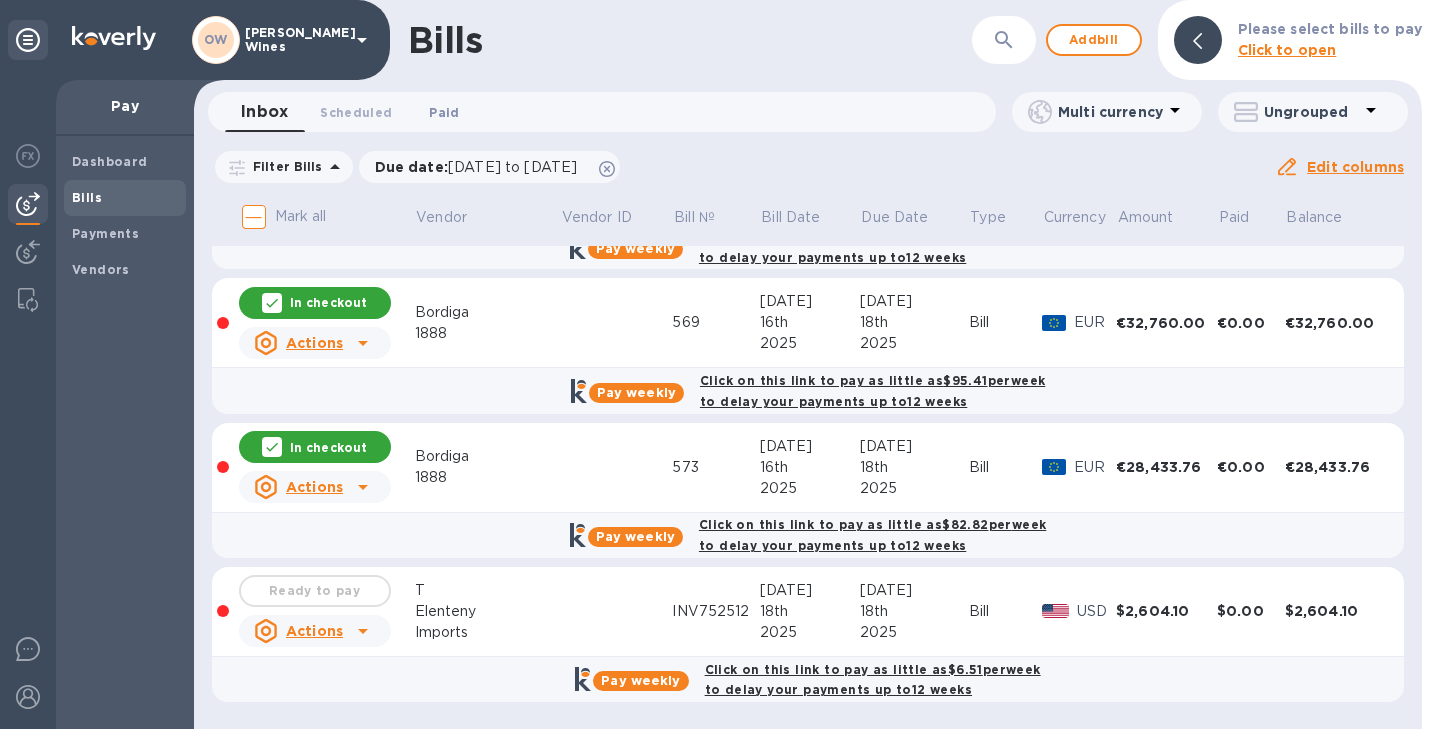 click on "Paid 0" at bounding box center (444, 112) 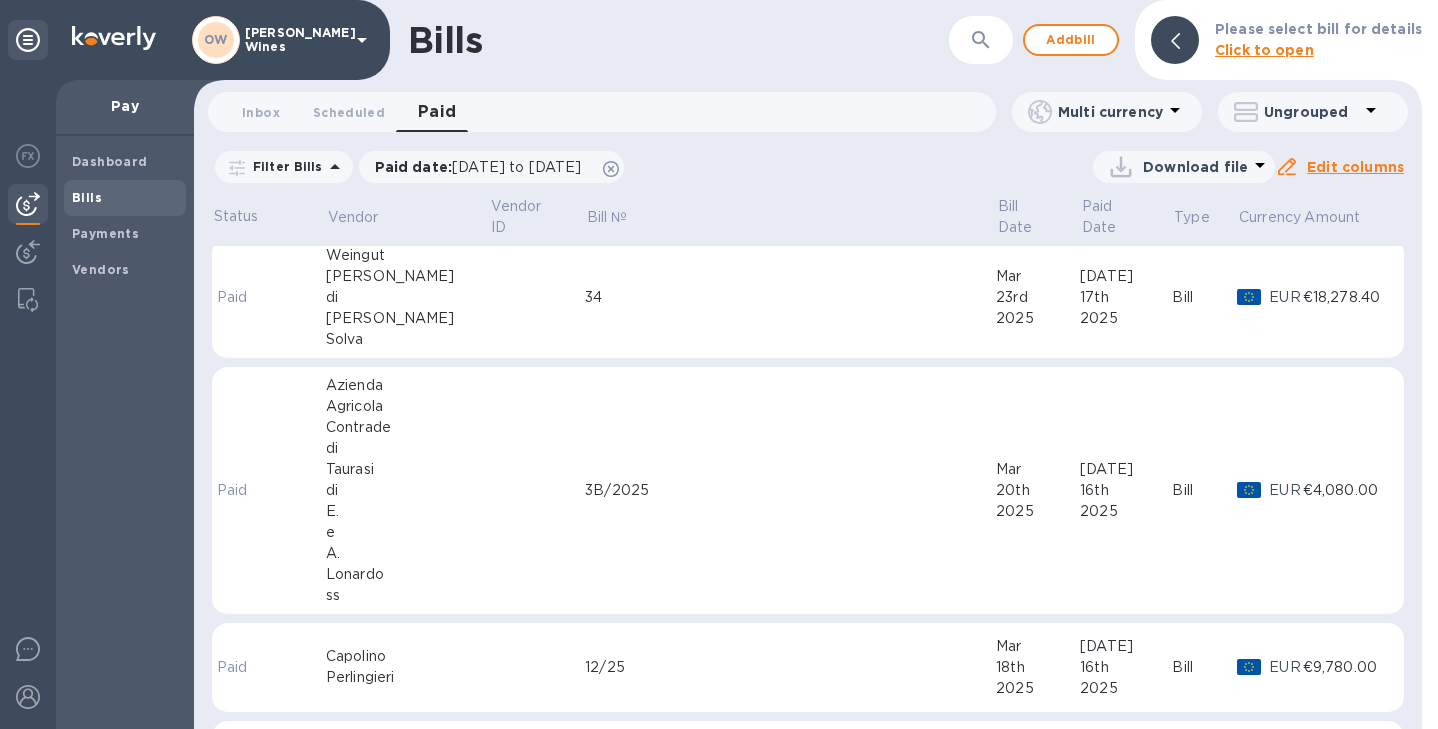 scroll, scrollTop: 4688, scrollLeft: 0, axis: vertical 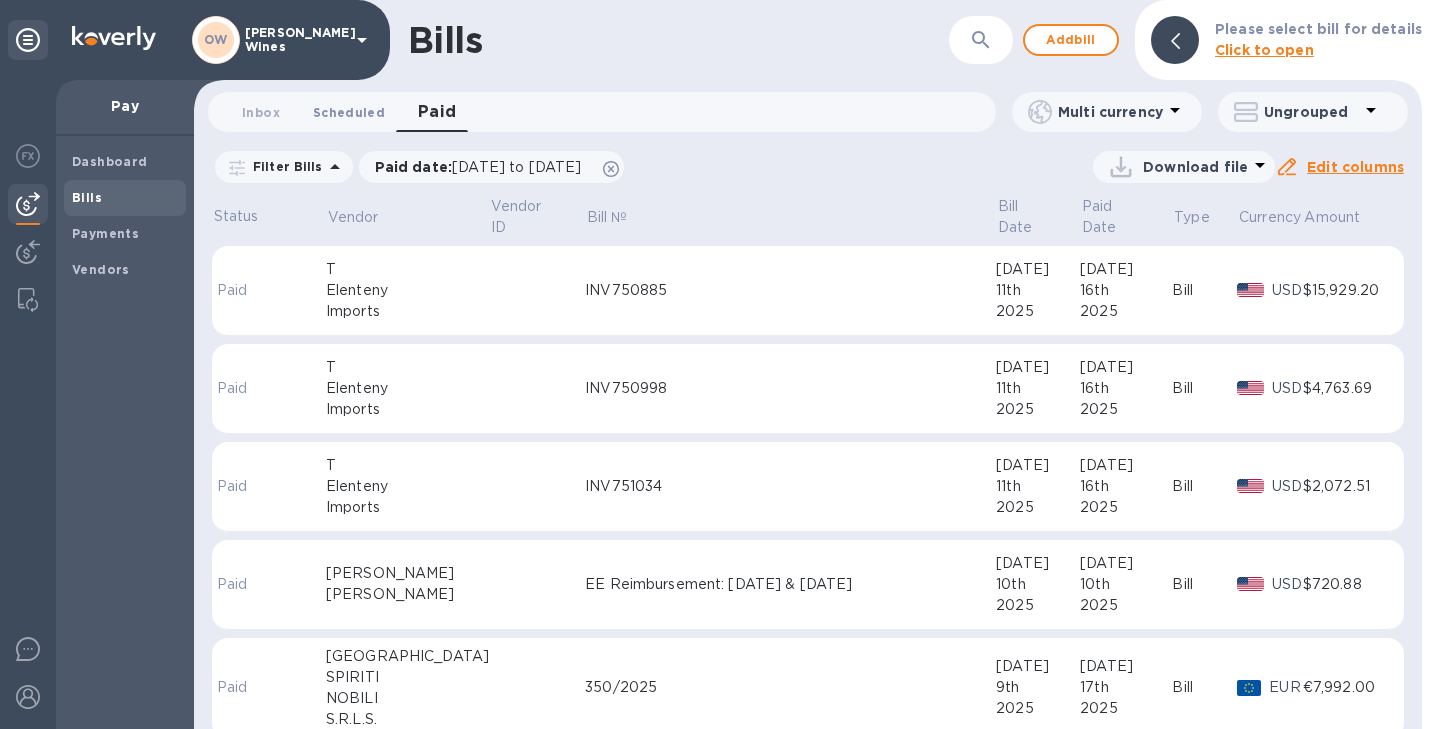 click on "Scheduled 0" at bounding box center [349, 112] 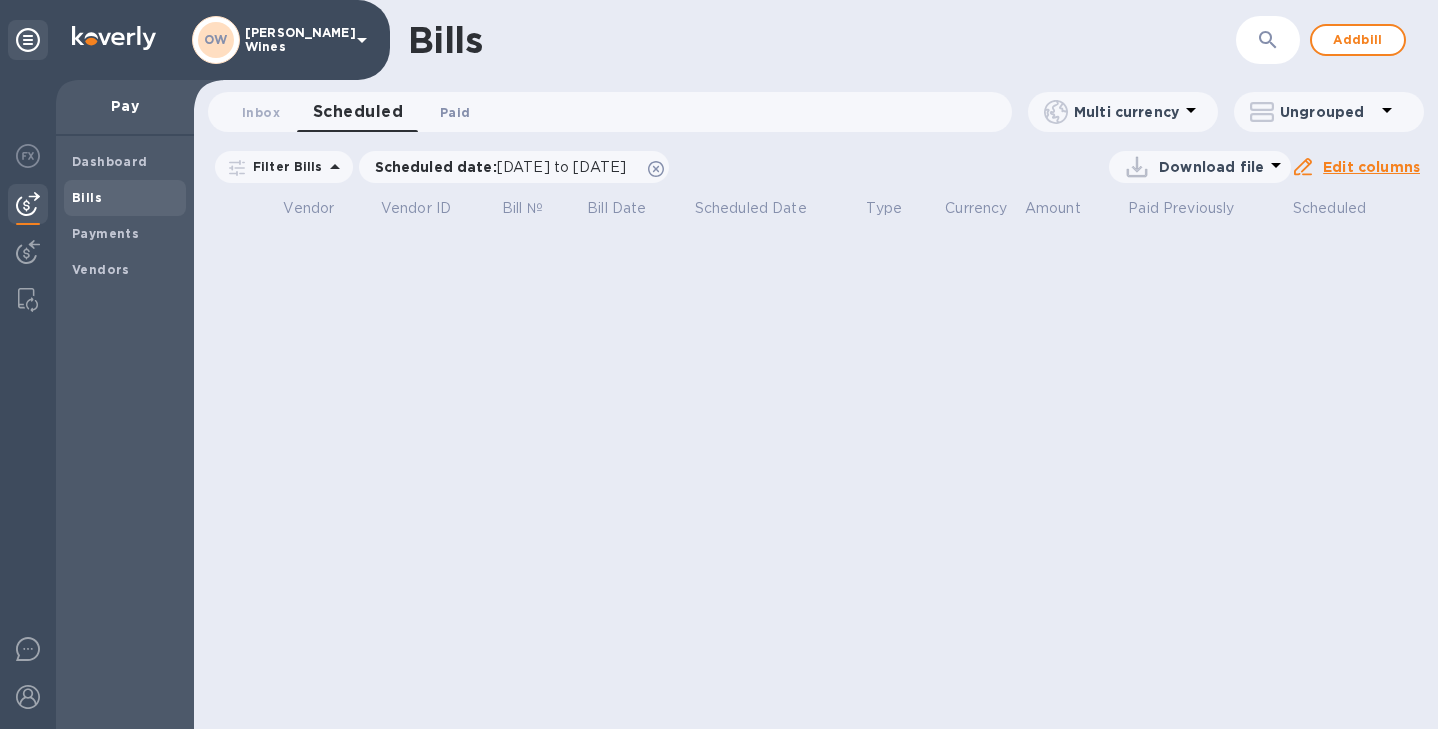 click on "Paid 0" at bounding box center (455, 112) 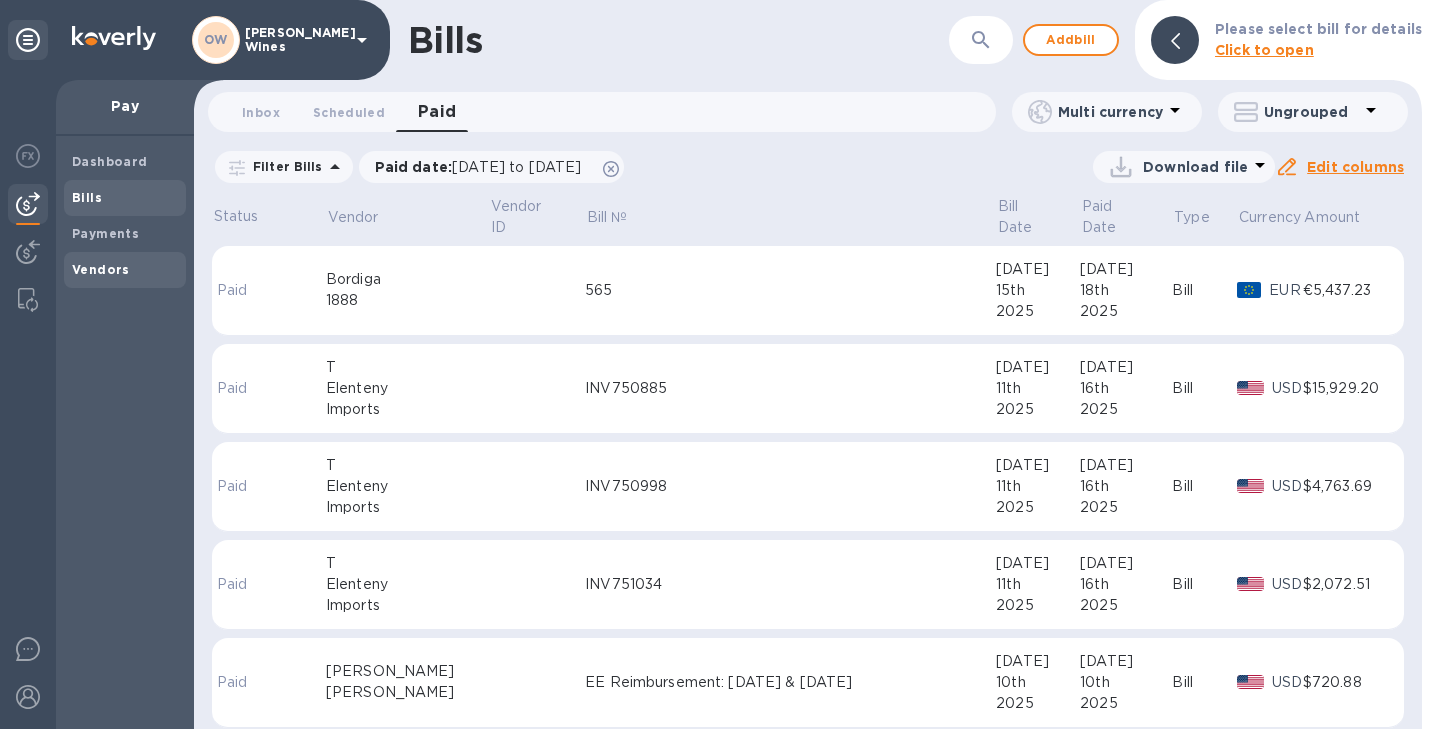 click on "Vendors" at bounding box center (101, 269) 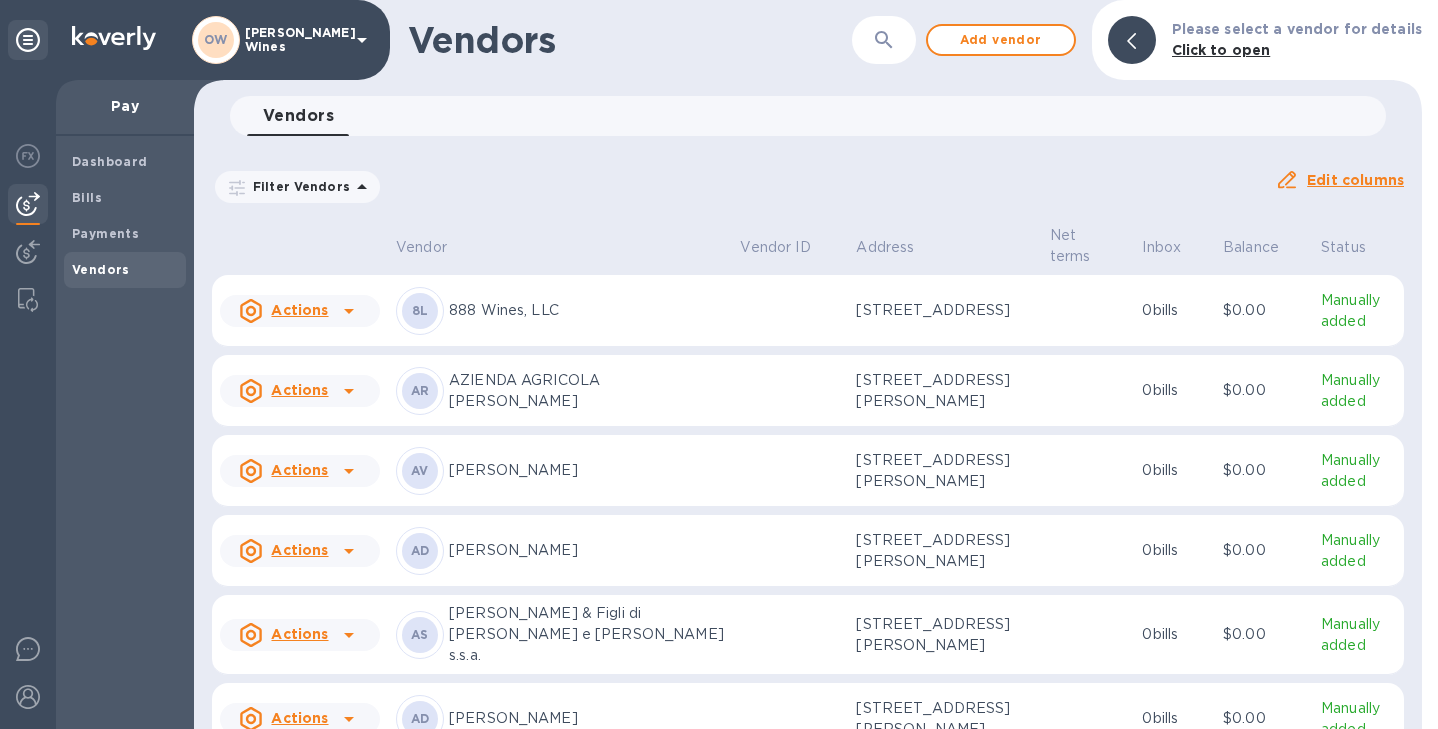 click on "Dashboard Bills Payments Vendors" at bounding box center (125, 432) 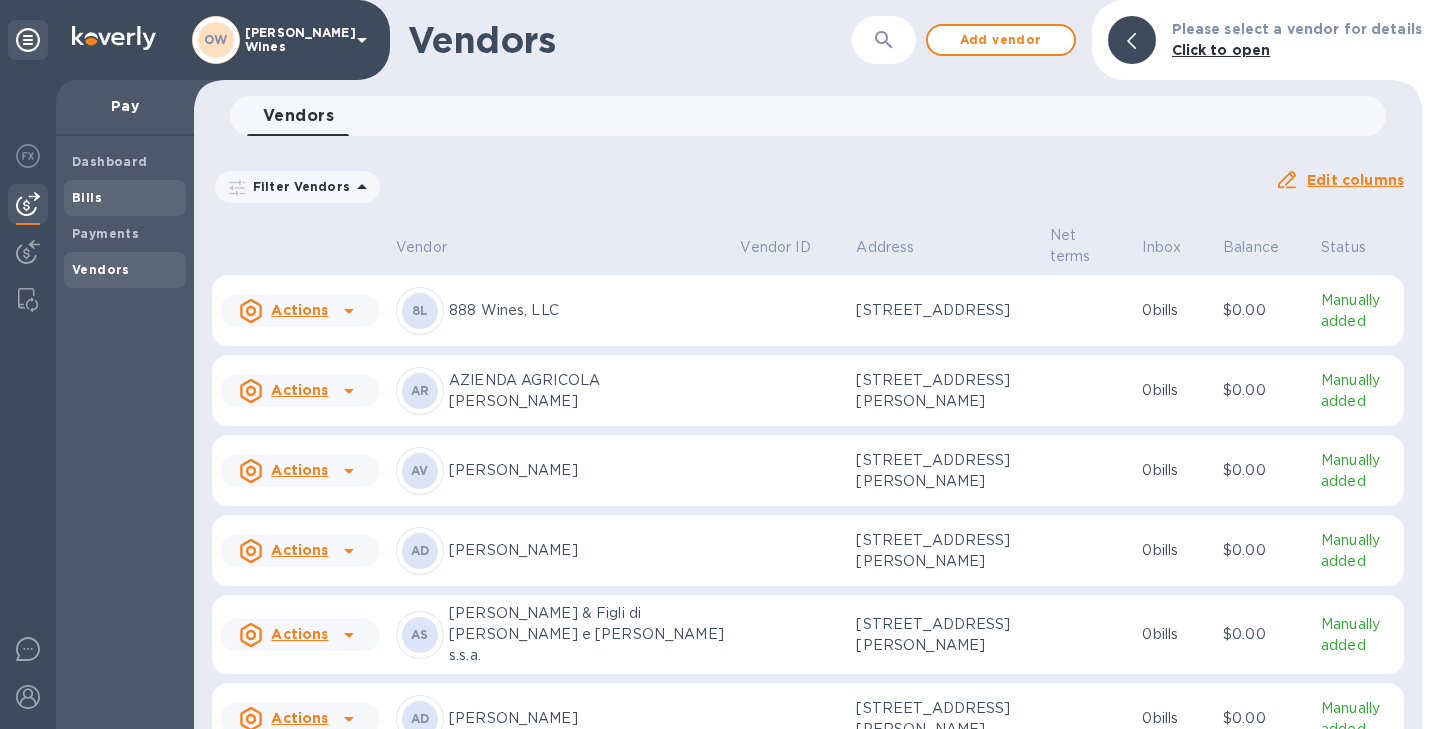 click on "Bills" at bounding box center (125, 198) 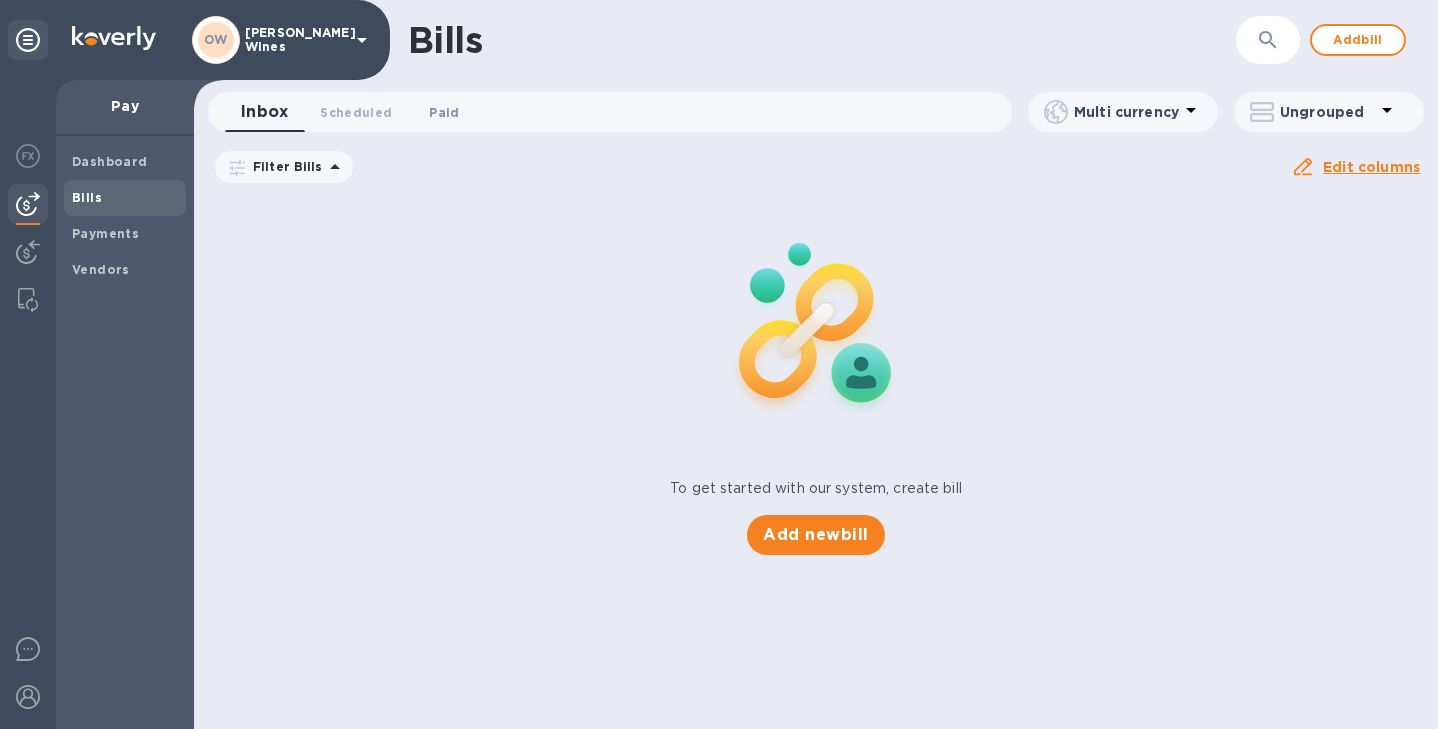 click on "Paid 0" at bounding box center (444, 112) 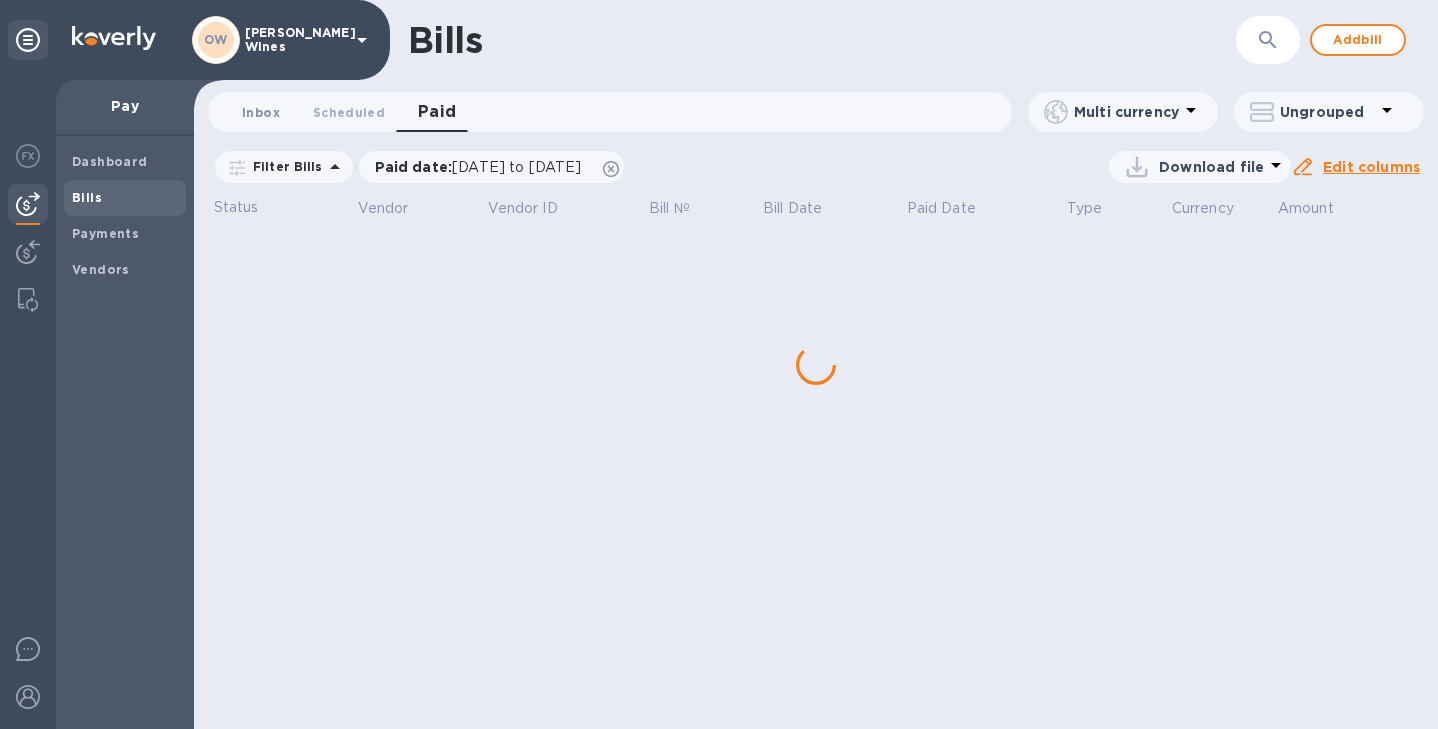 click on "Inbox 0" at bounding box center (261, 112) 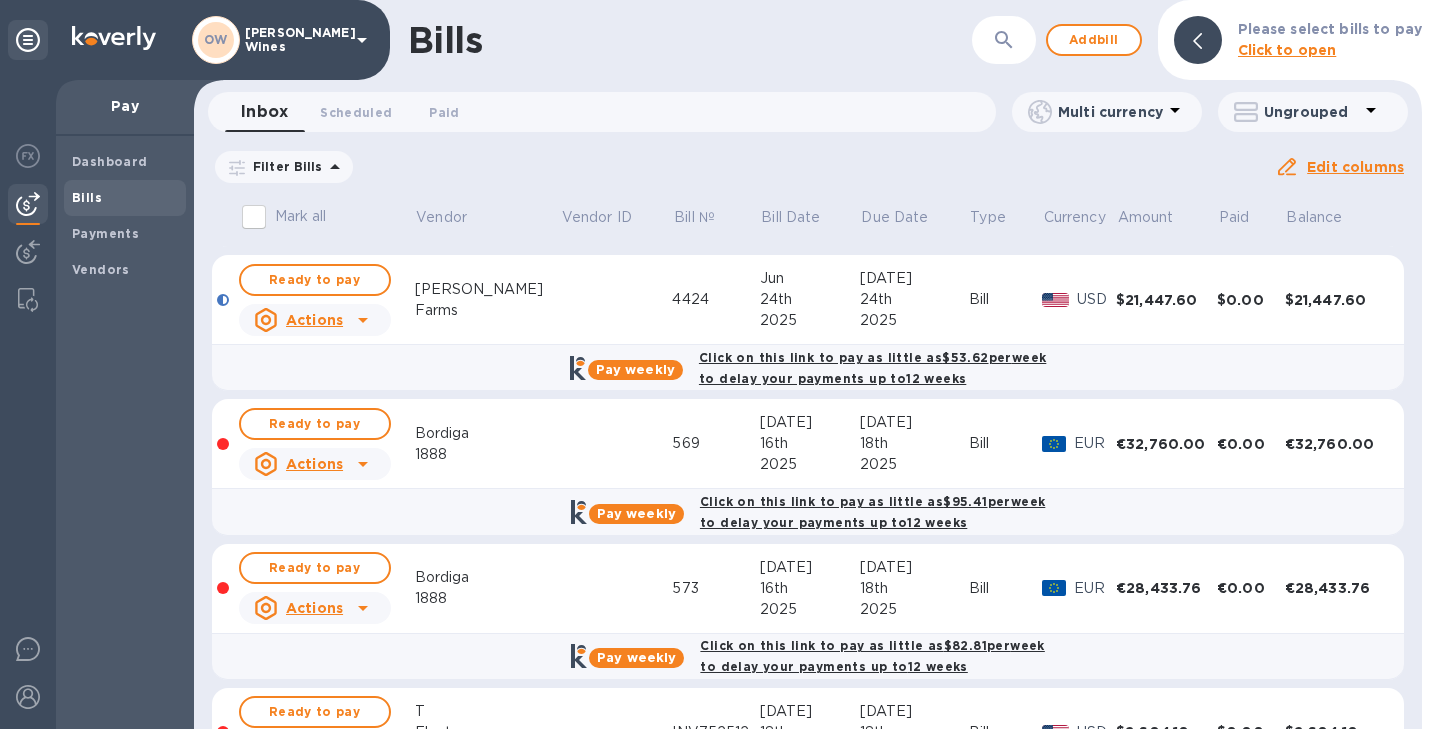 scroll, scrollTop: 640, scrollLeft: 0, axis: vertical 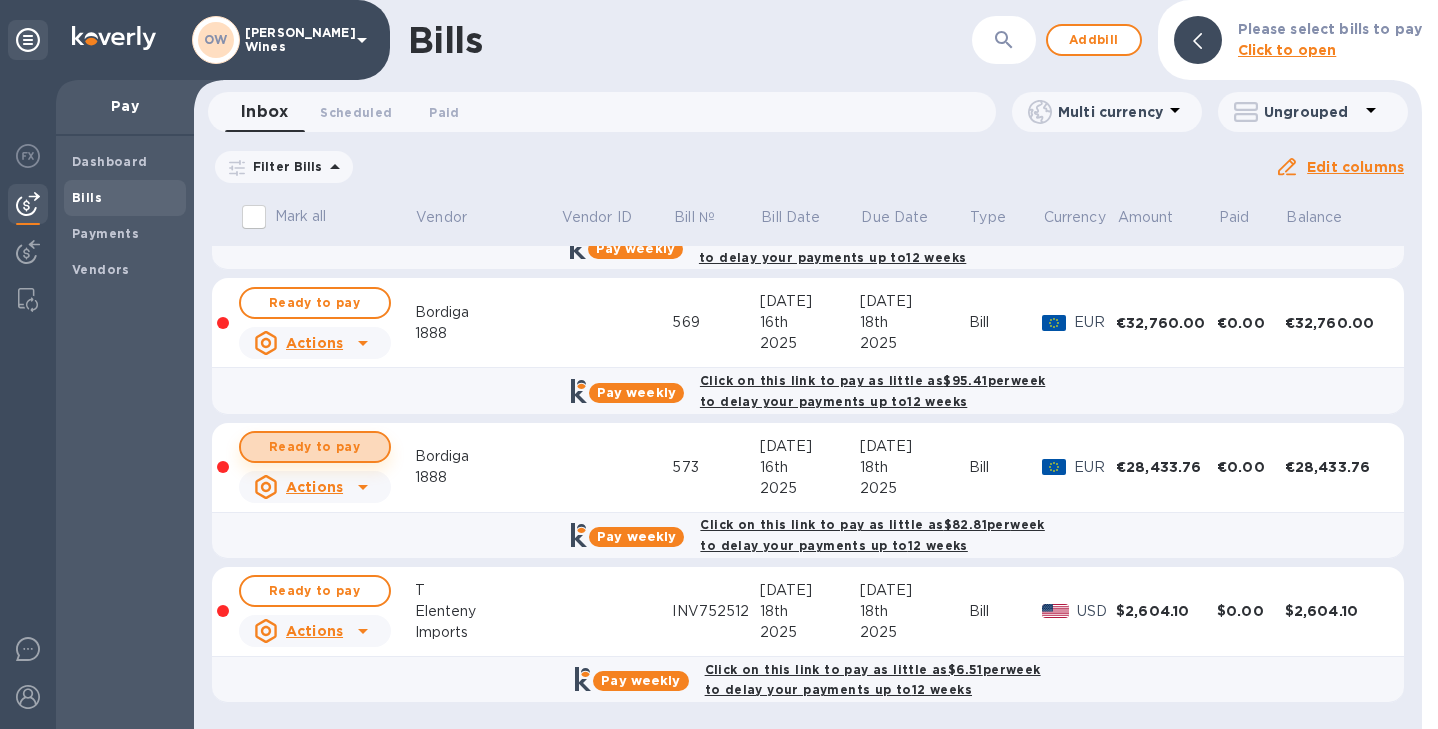 click on "Ready to pay" at bounding box center (315, 447) 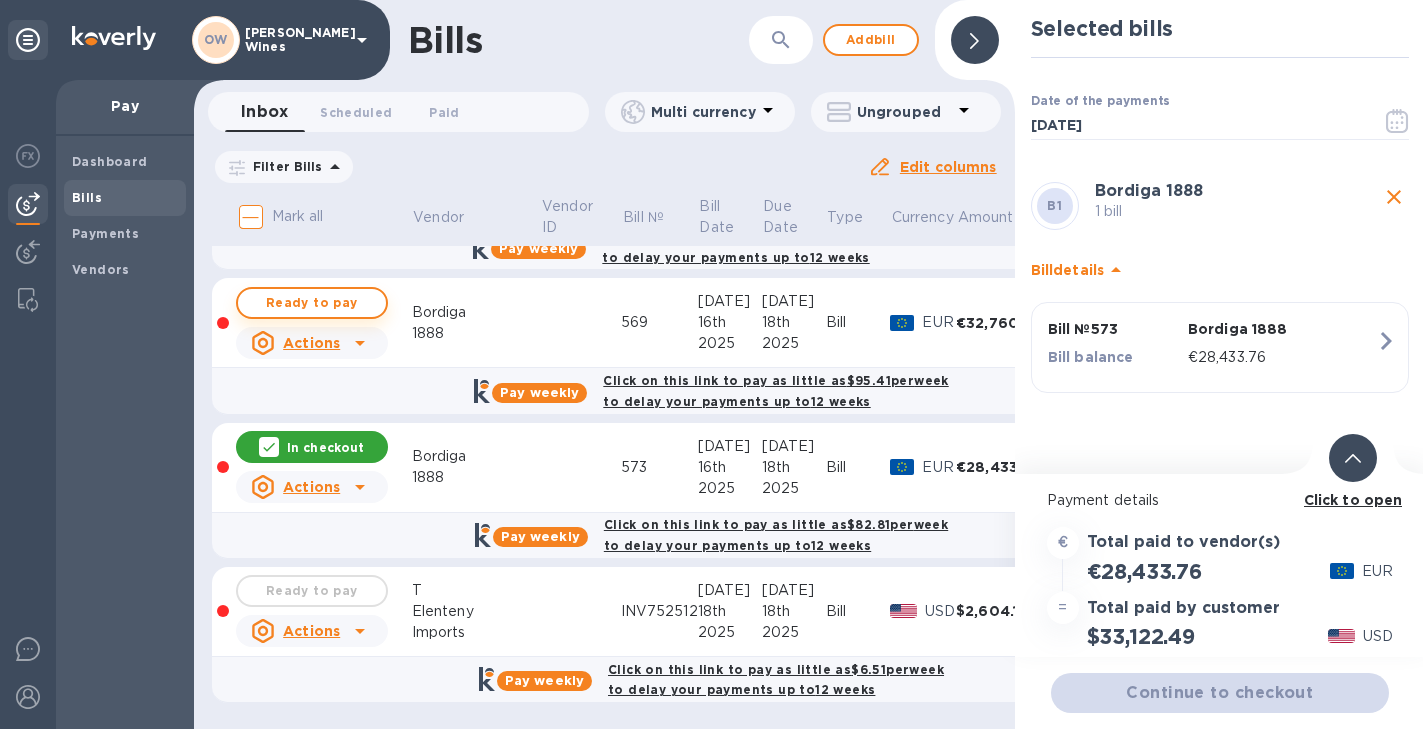 click on "Ready to pay" at bounding box center [312, 303] 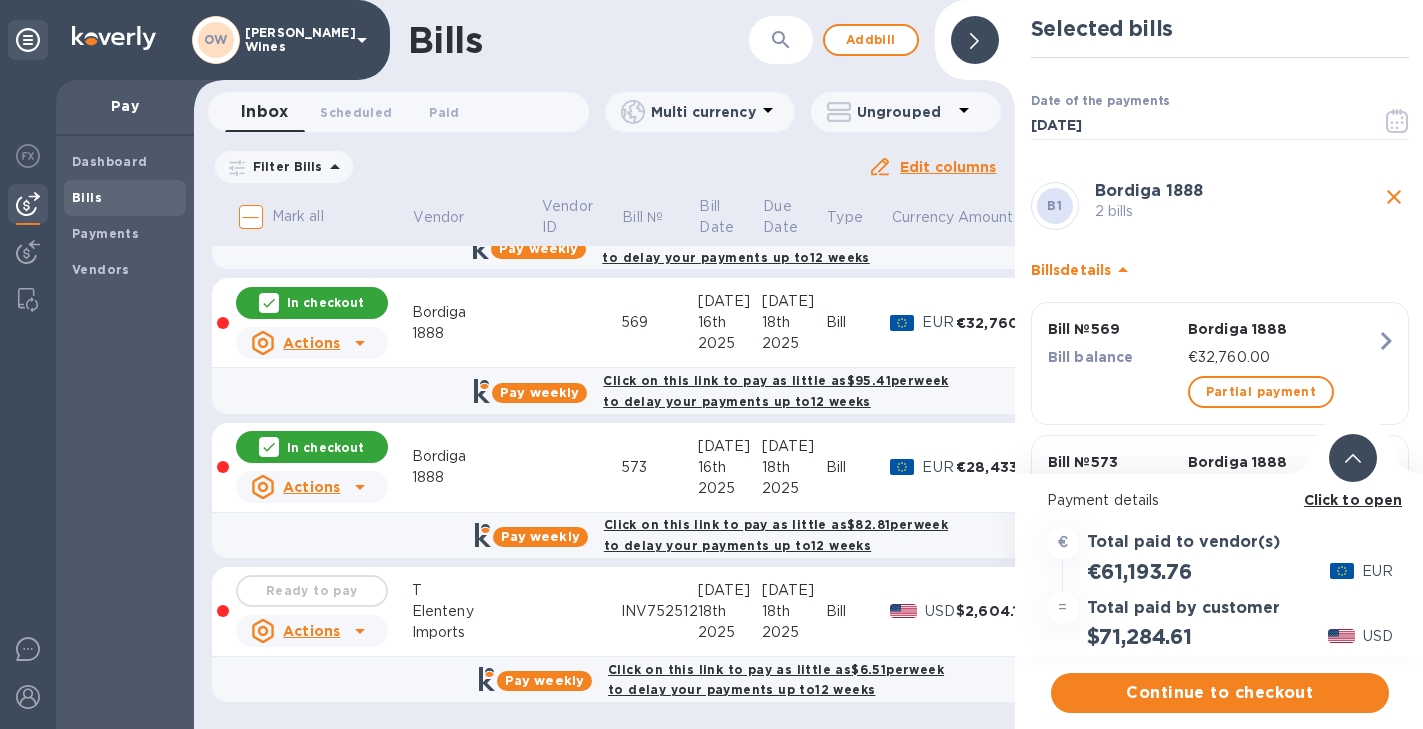 click on "Click to open" at bounding box center (1353, 500) 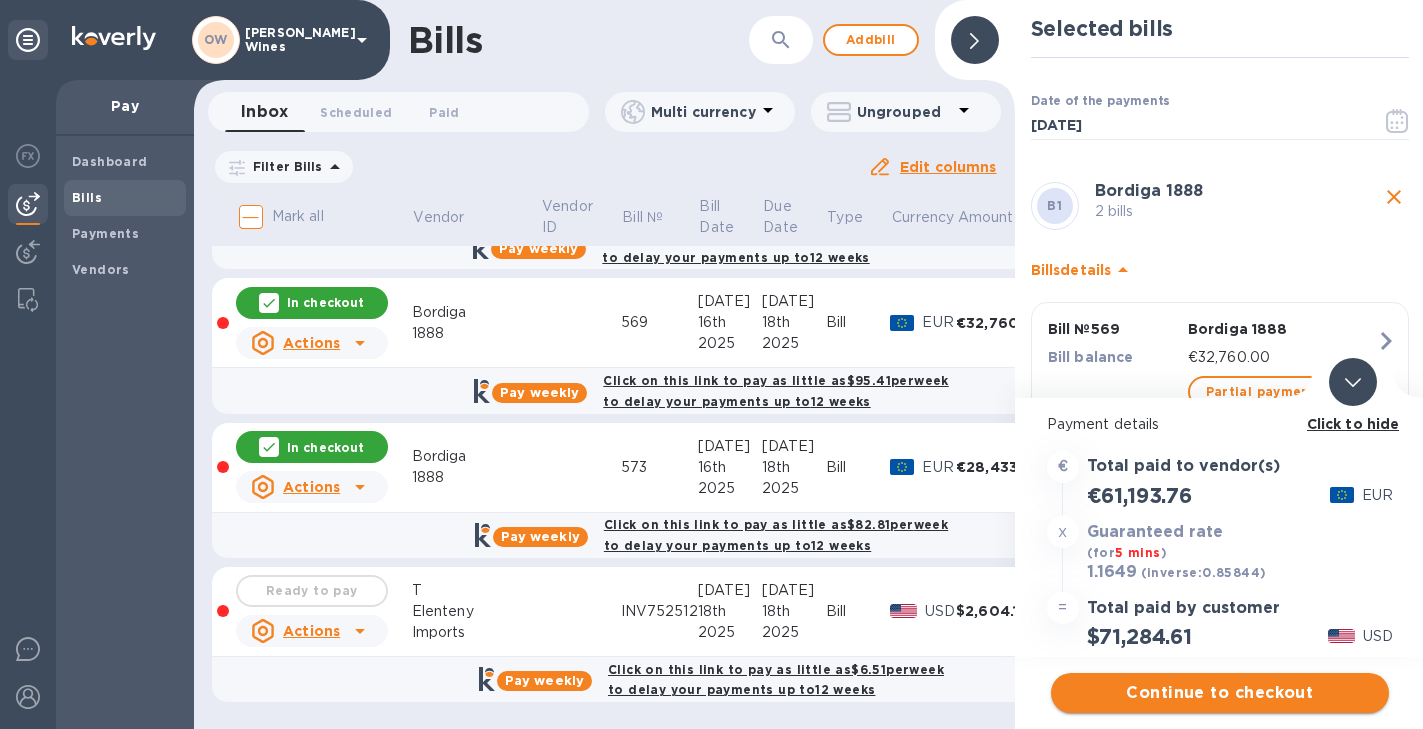 click on "Continue to checkout" at bounding box center [1220, 693] 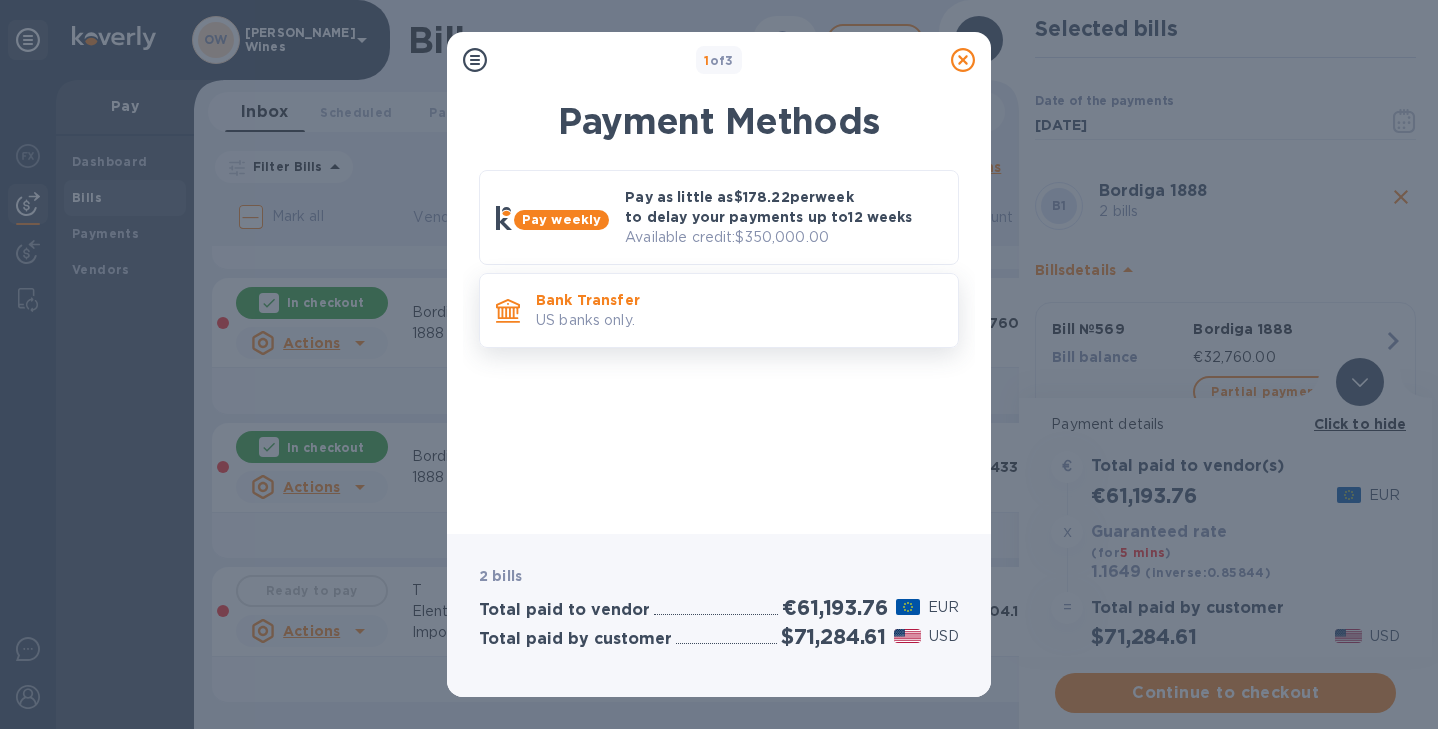 click on "US banks only." at bounding box center [739, 320] 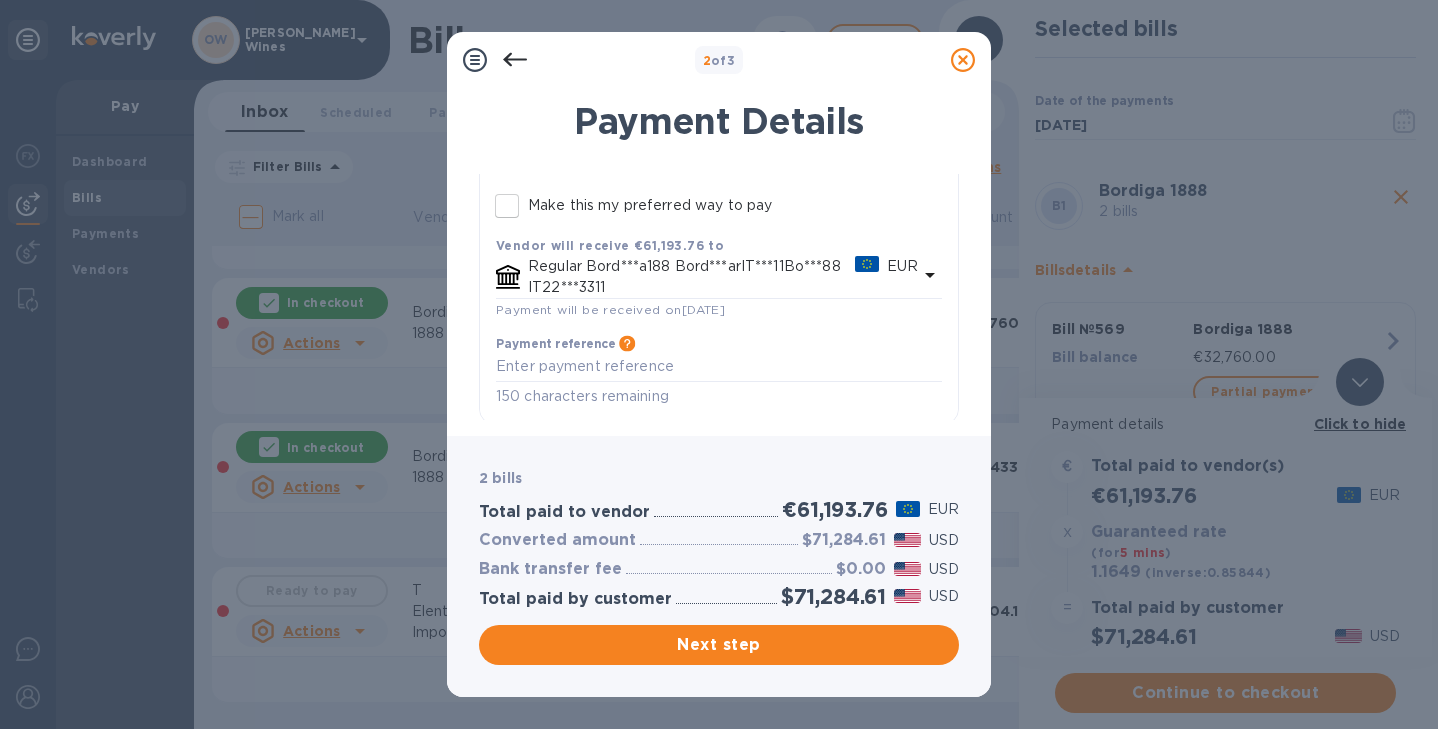 scroll, scrollTop: 242, scrollLeft: 0, axis: vertical 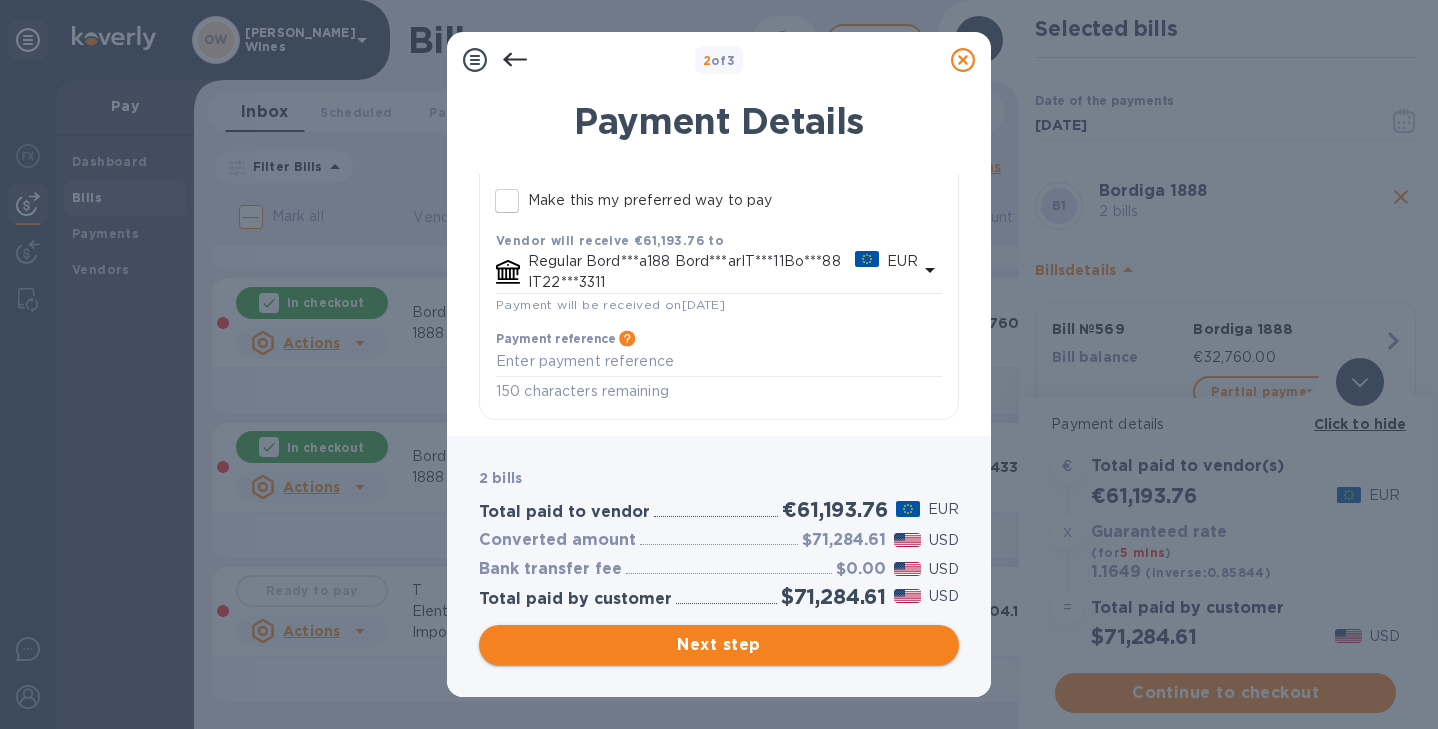 click on "Next step" at bounding box center [719, 645] 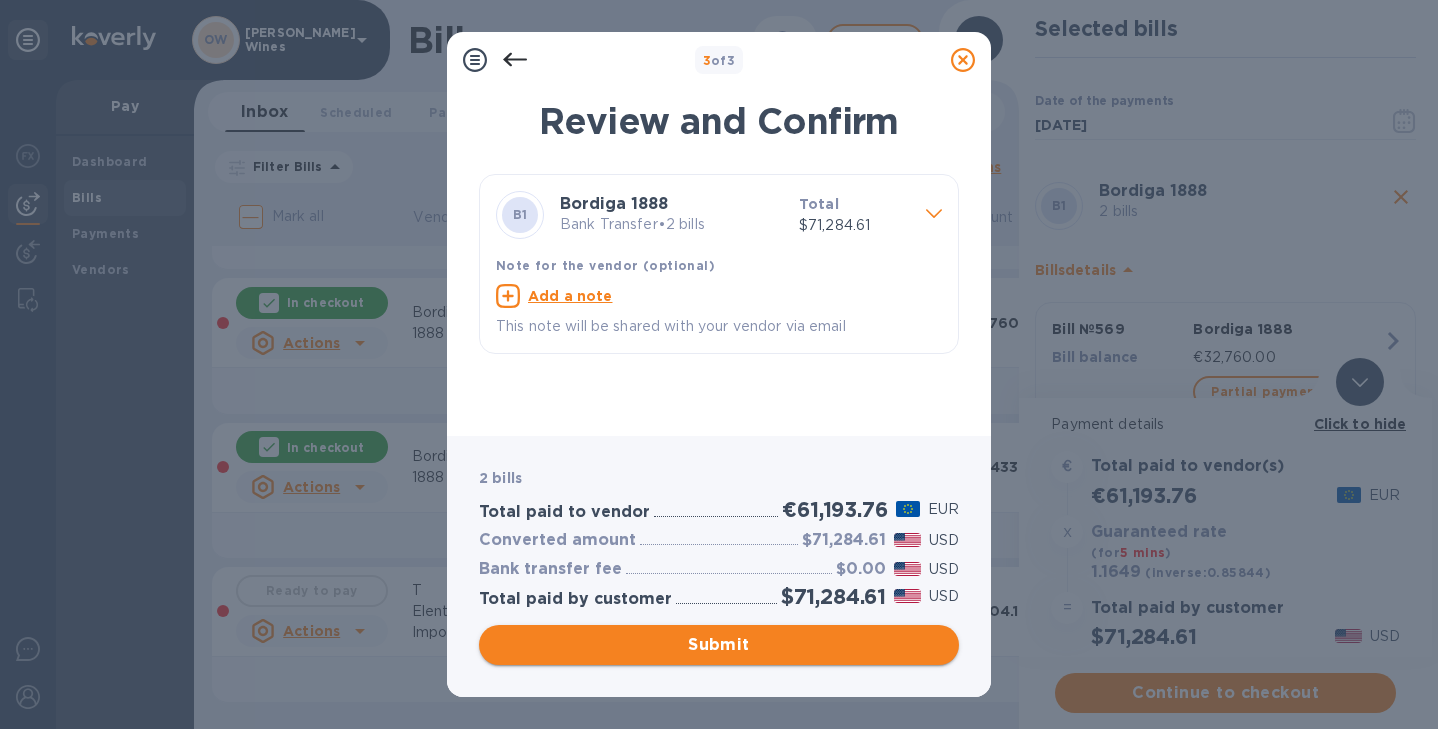 click on "Submit" at bounding box center [719, 645] 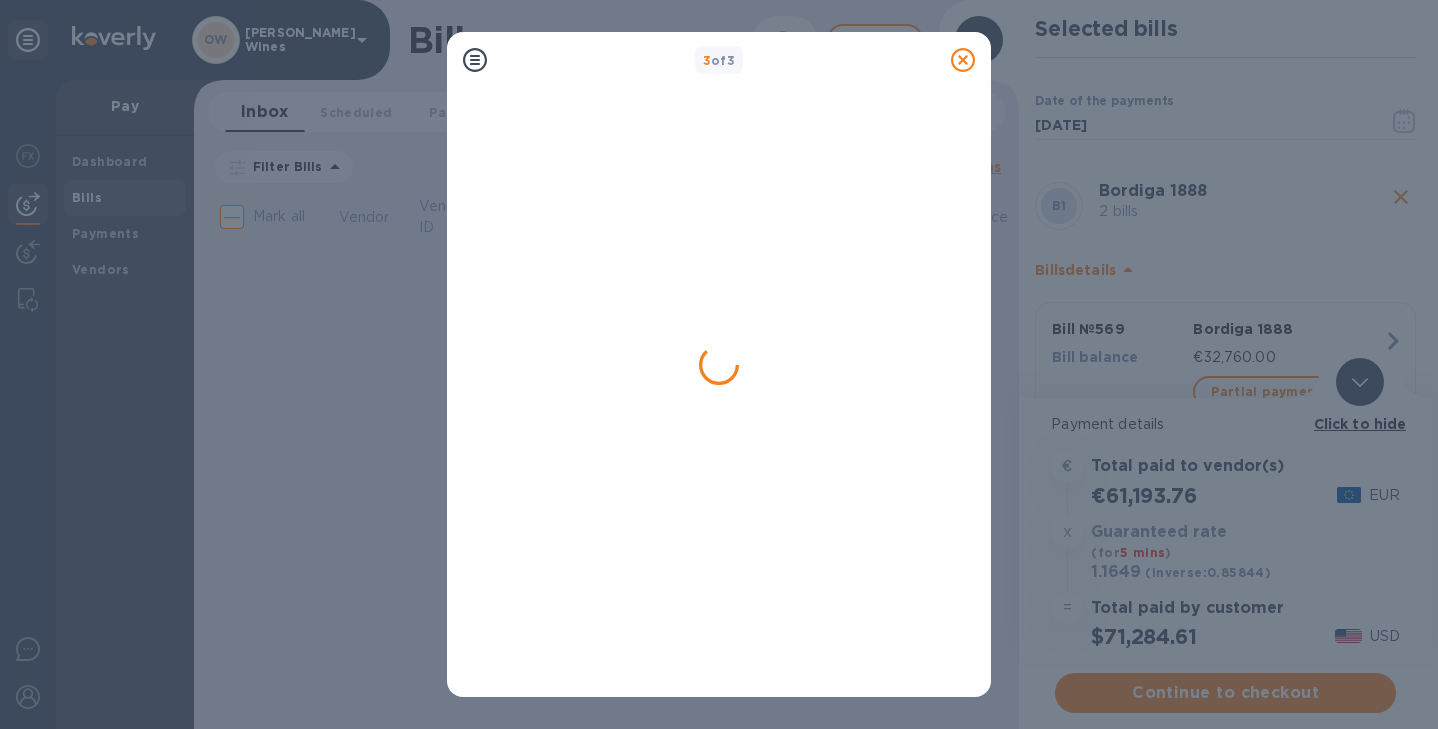 scroll, scrollTop: 0, scrollLeft: 0, axis: both 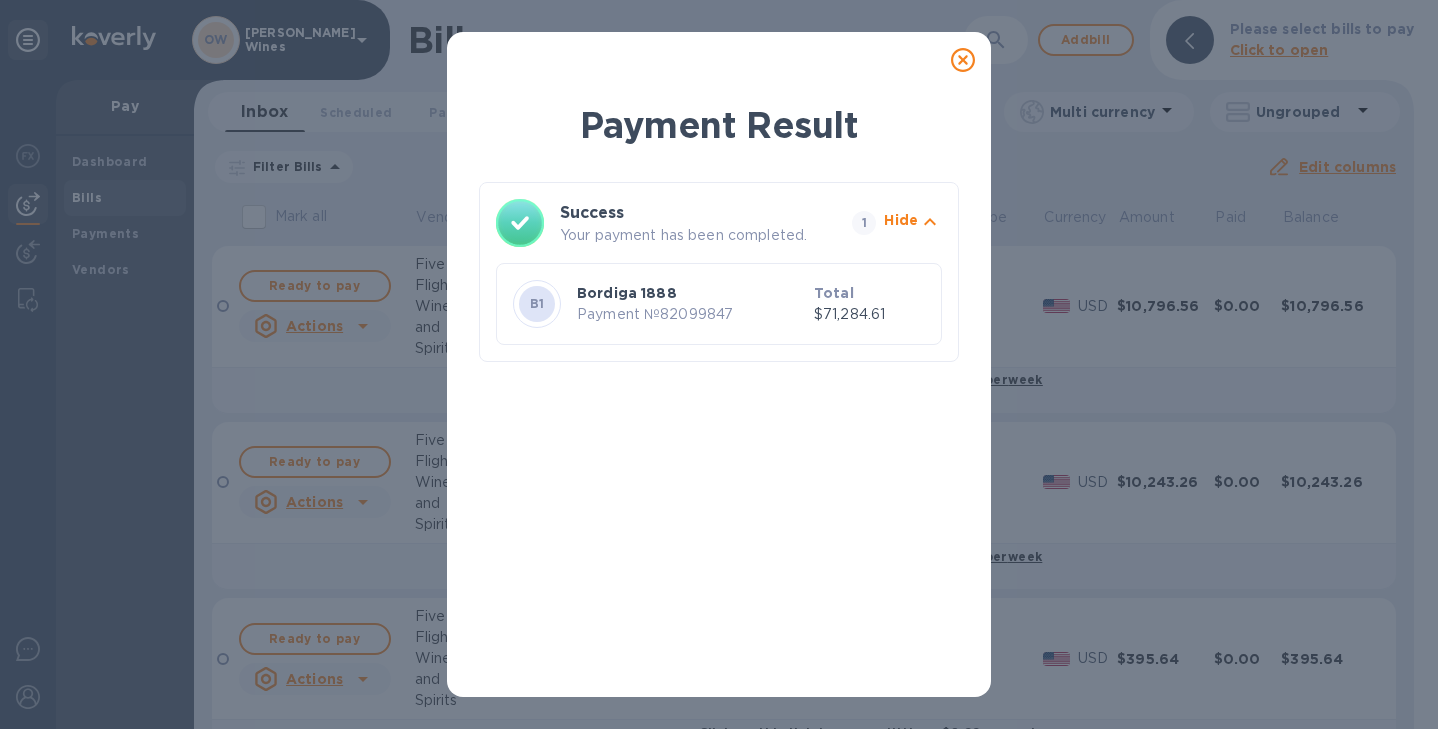 click 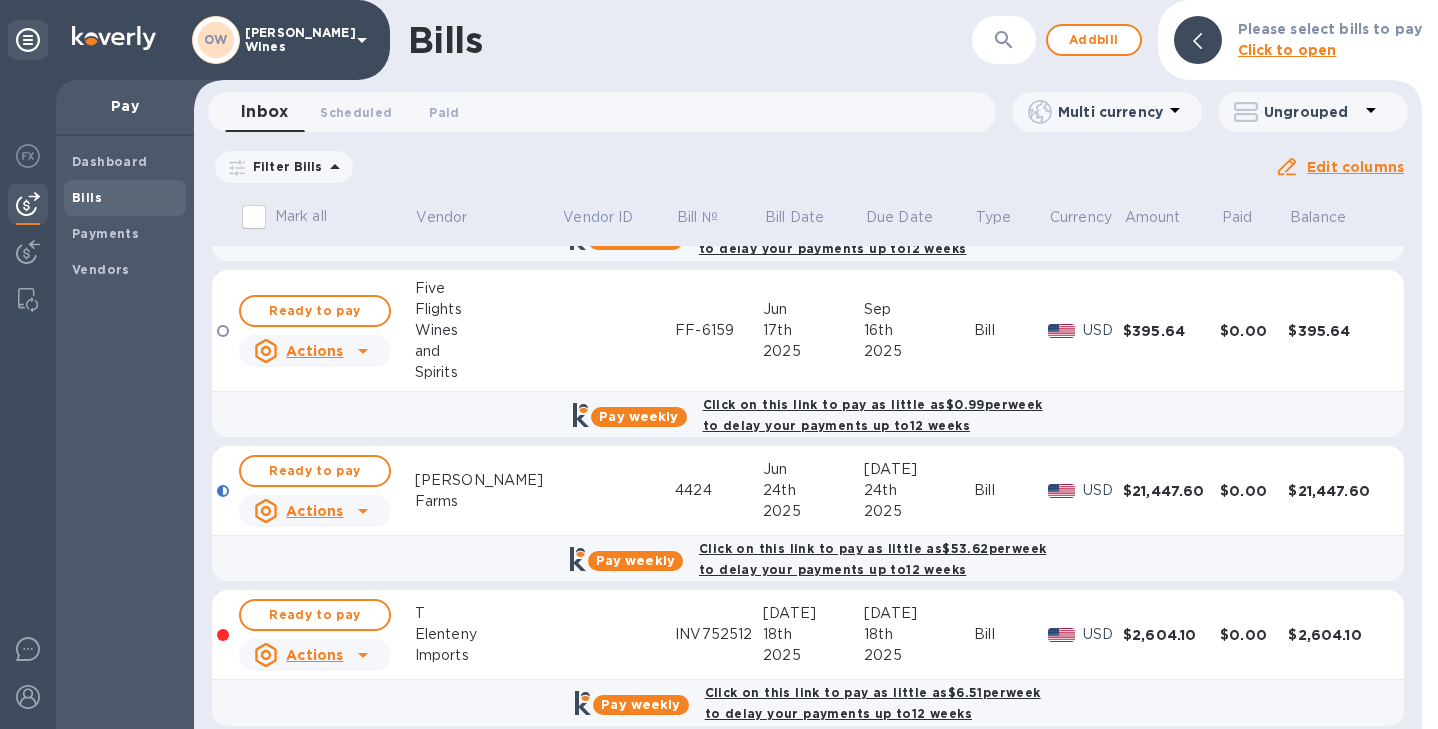 scroll, scrollTop: 352, scrollLeft: 0, axis: vertical 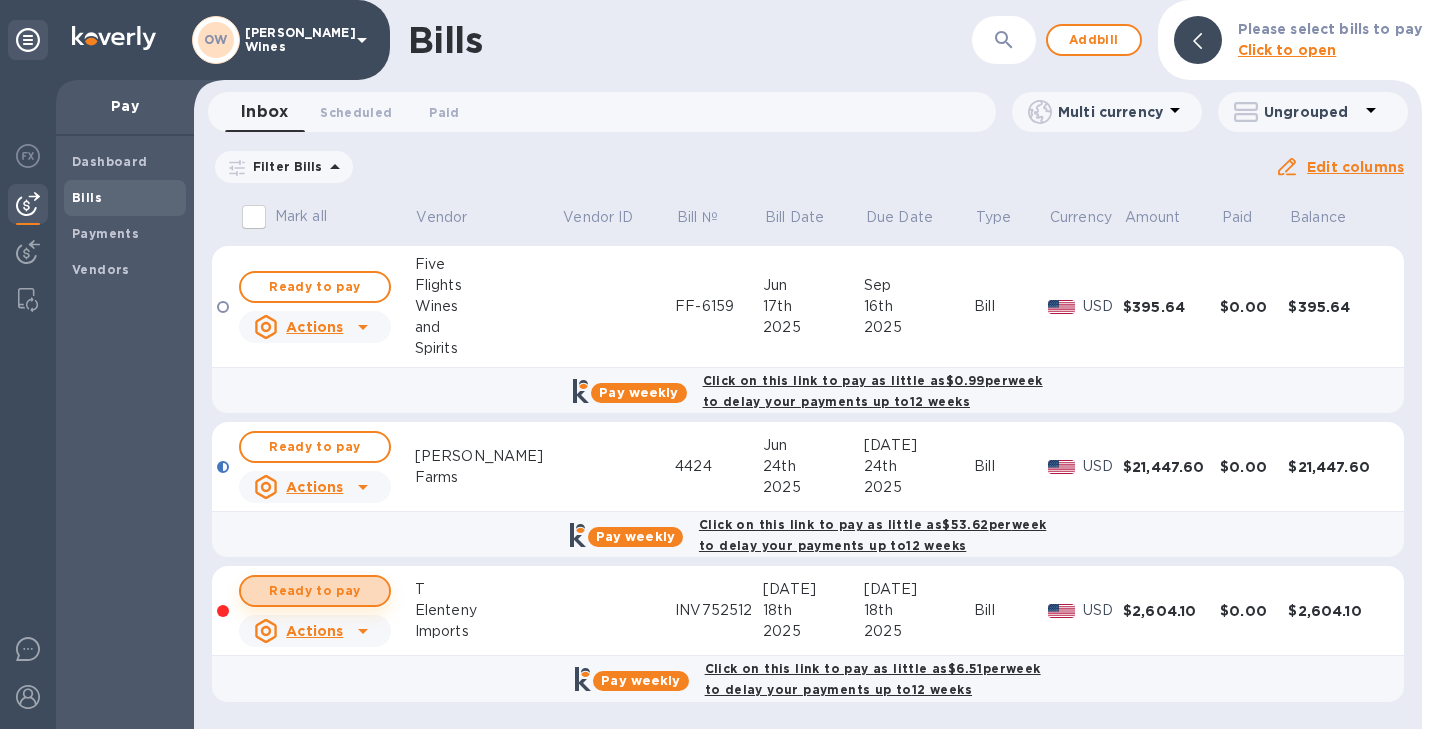 click on "Ready to pay" at bounding box center (315, 591) 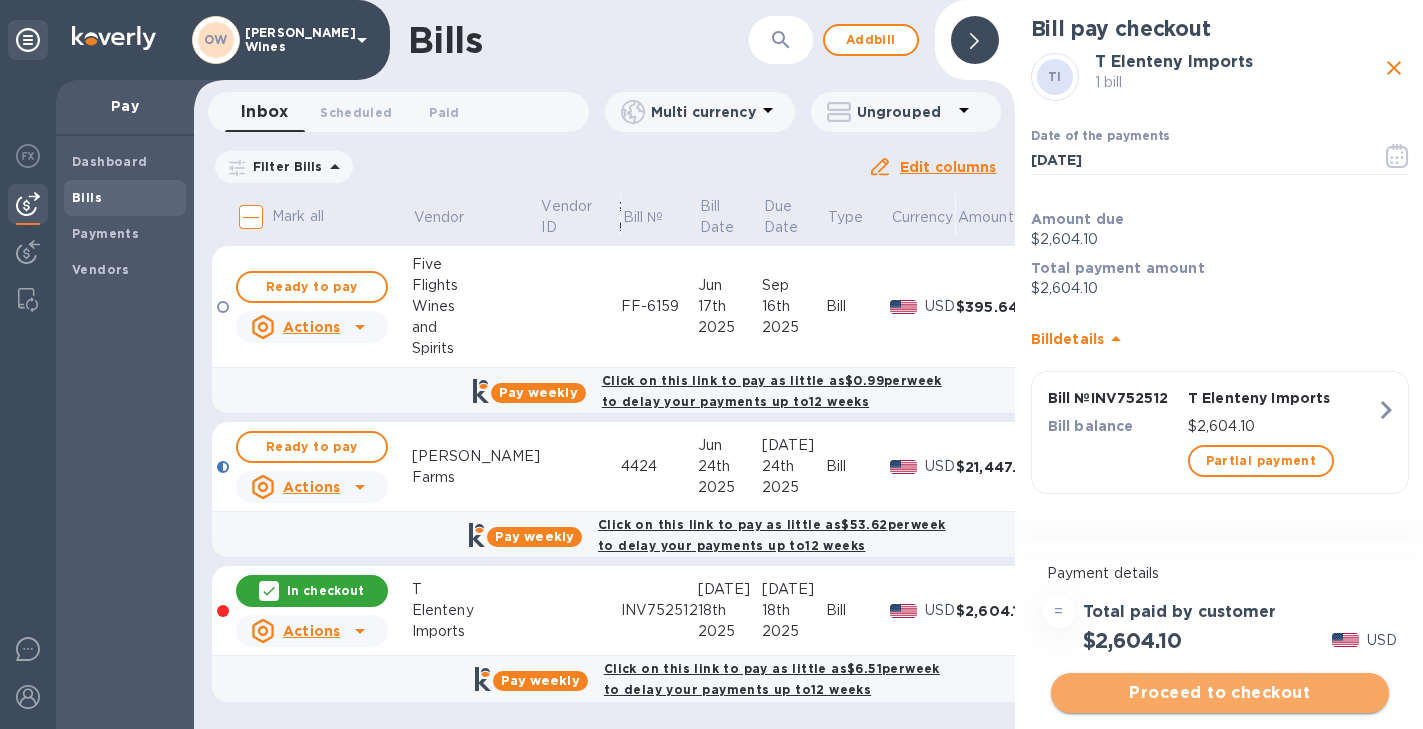 click on "Proceed to checkout" at bounding box center (1220, 693) 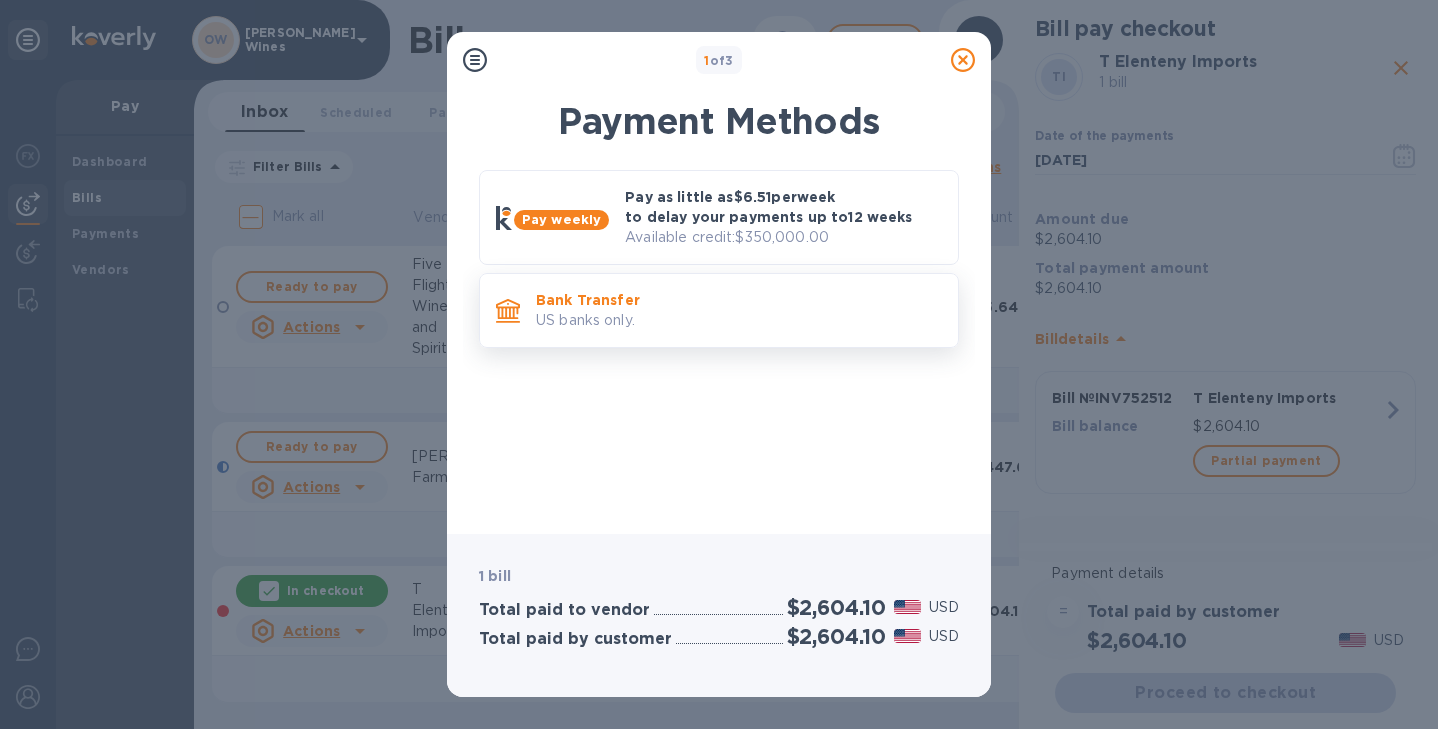 click on "US banks only." at bounding box center [739, 320] 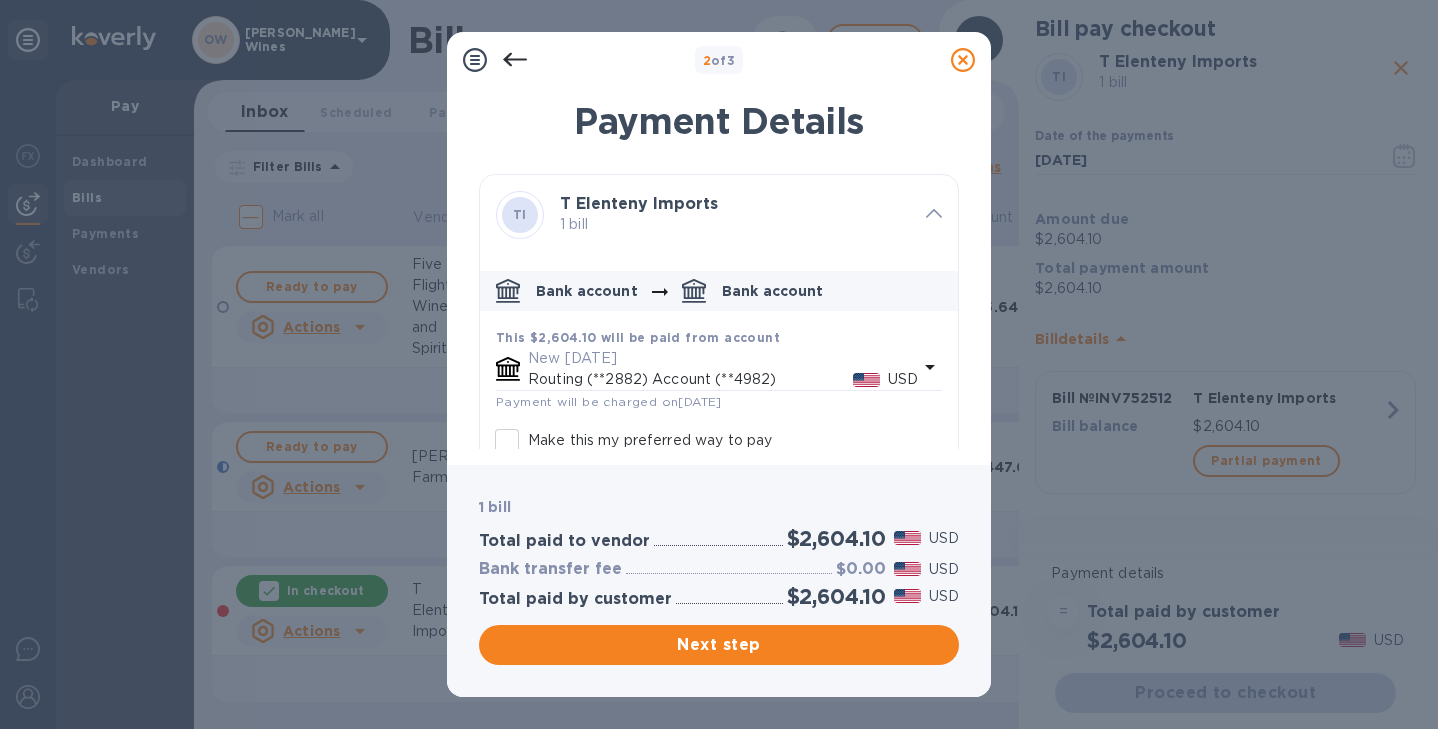 drag, startPoint x: 949, startPoint y: 240, endPoint x: 904, endPoint y: 494, distance: 257.9554 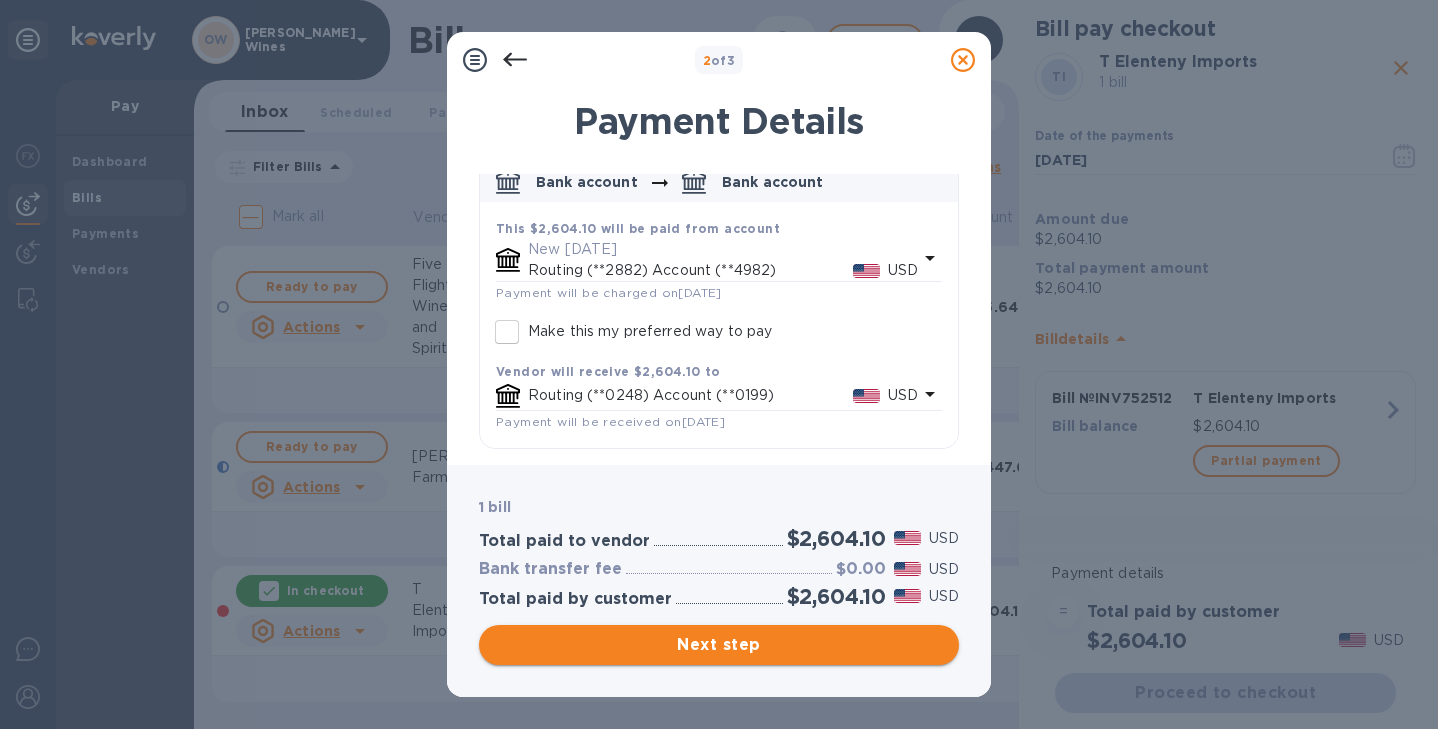 click on "Next step" at bounding box center (719, 645) 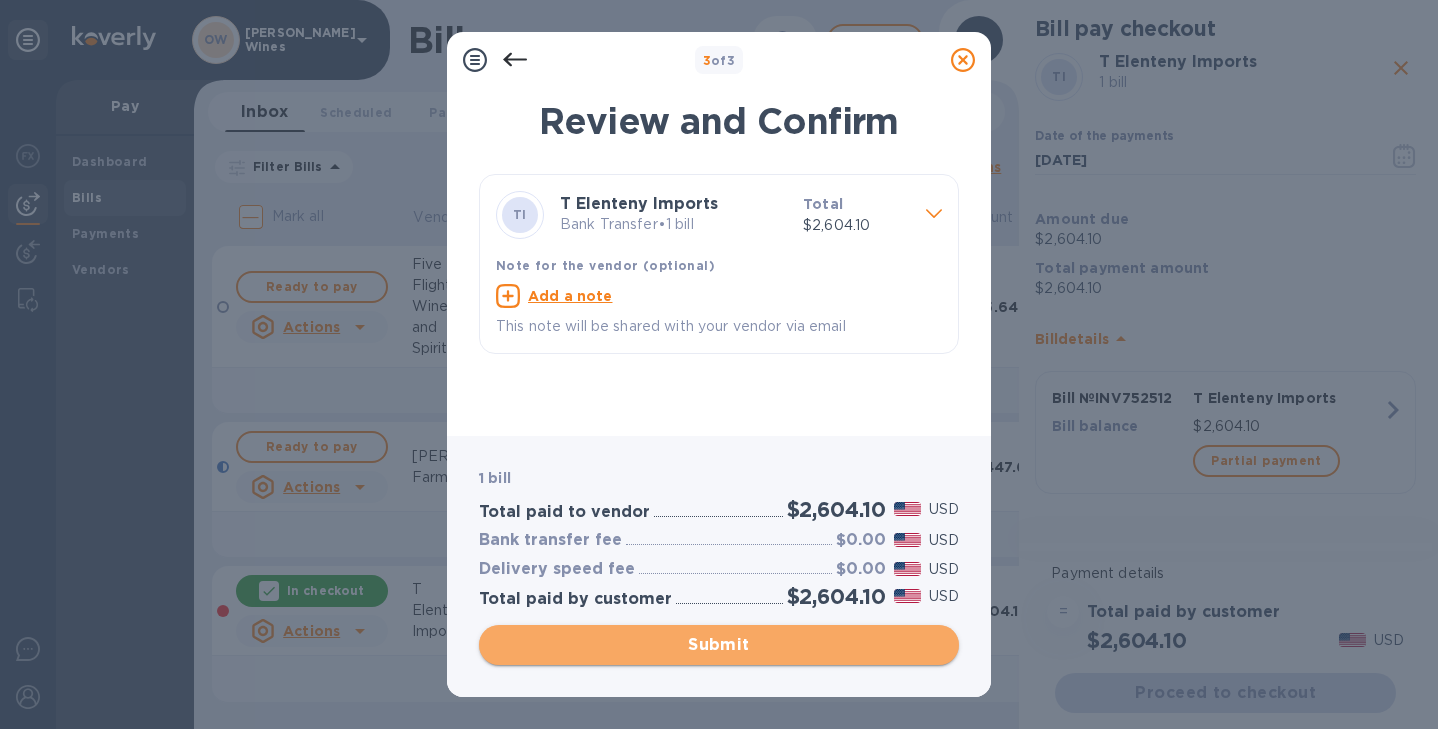 click on "Submit" at bounding box center (719, 645) 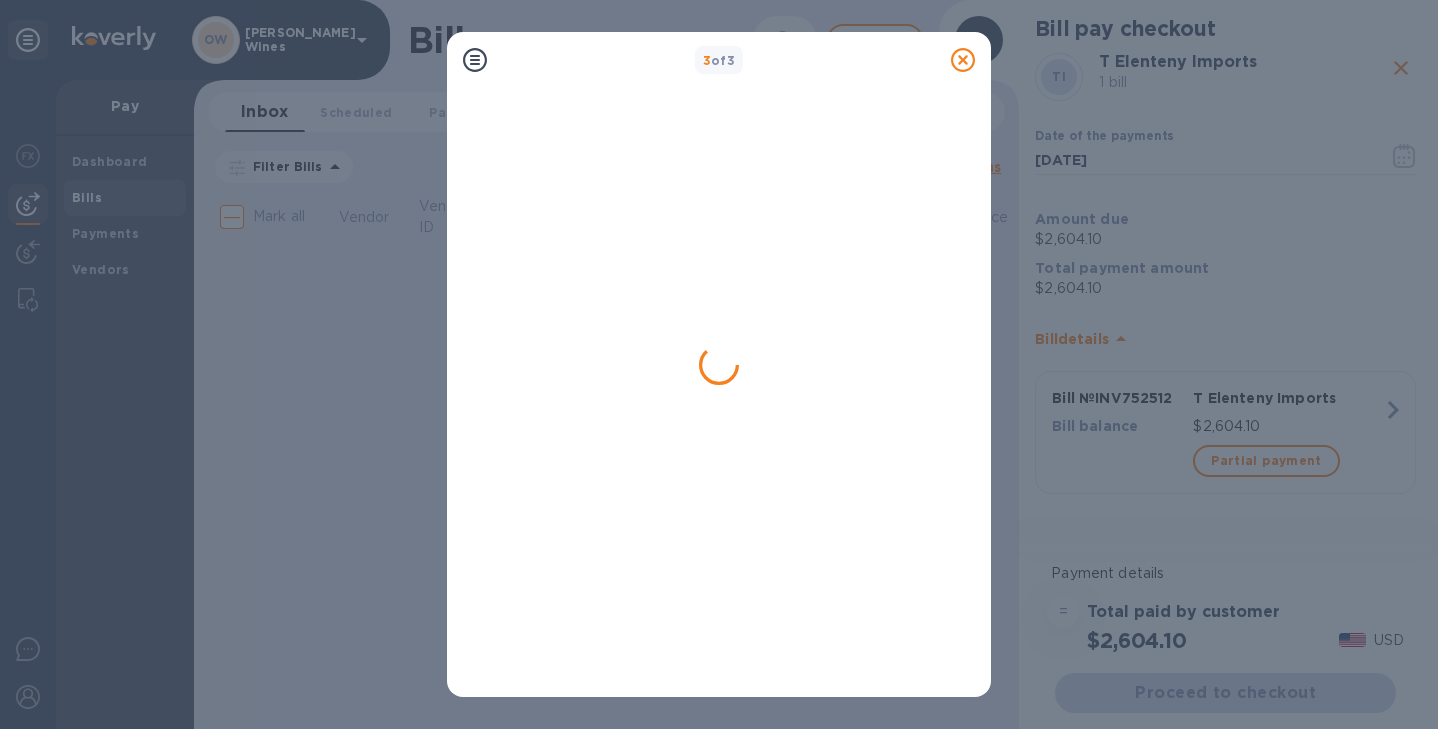 scroll, scrollTop: 0, scrollLeft: 0, axis: both 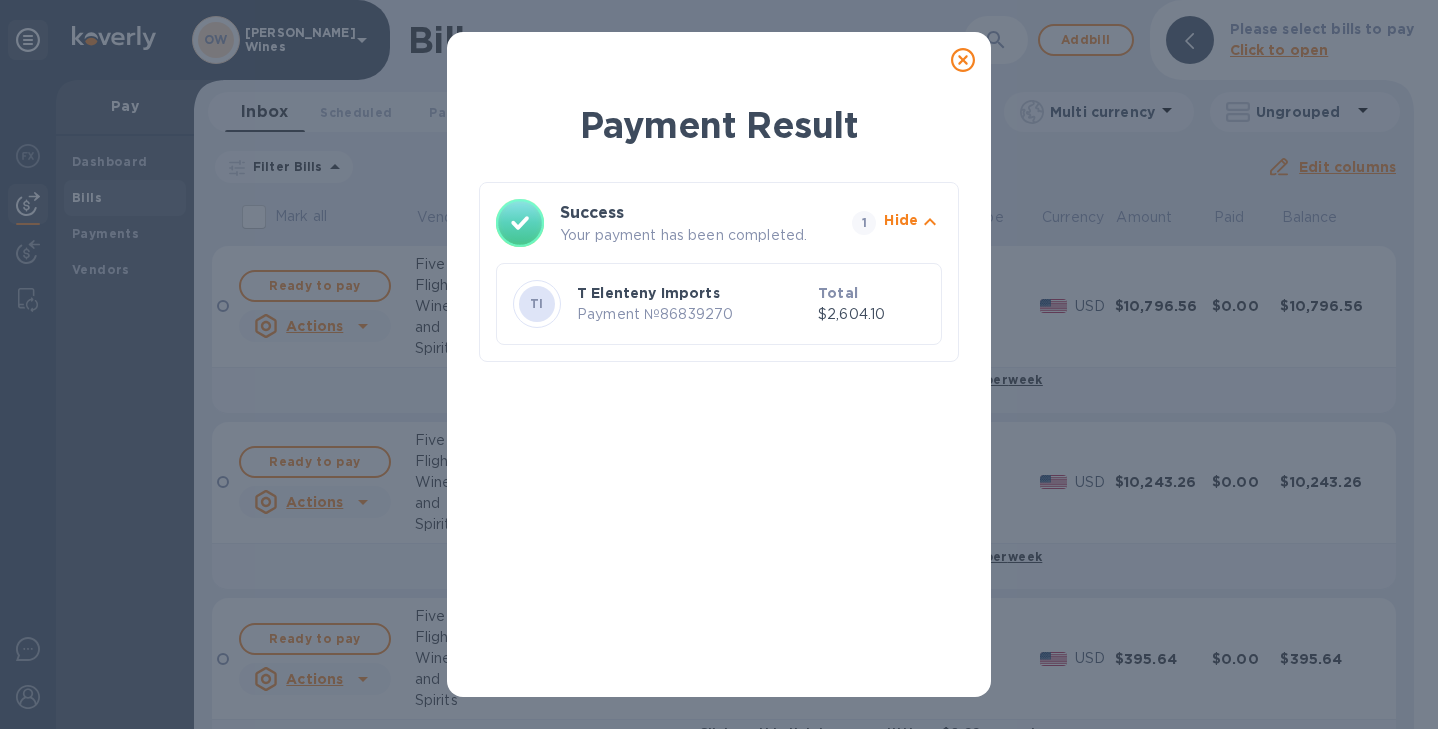 click 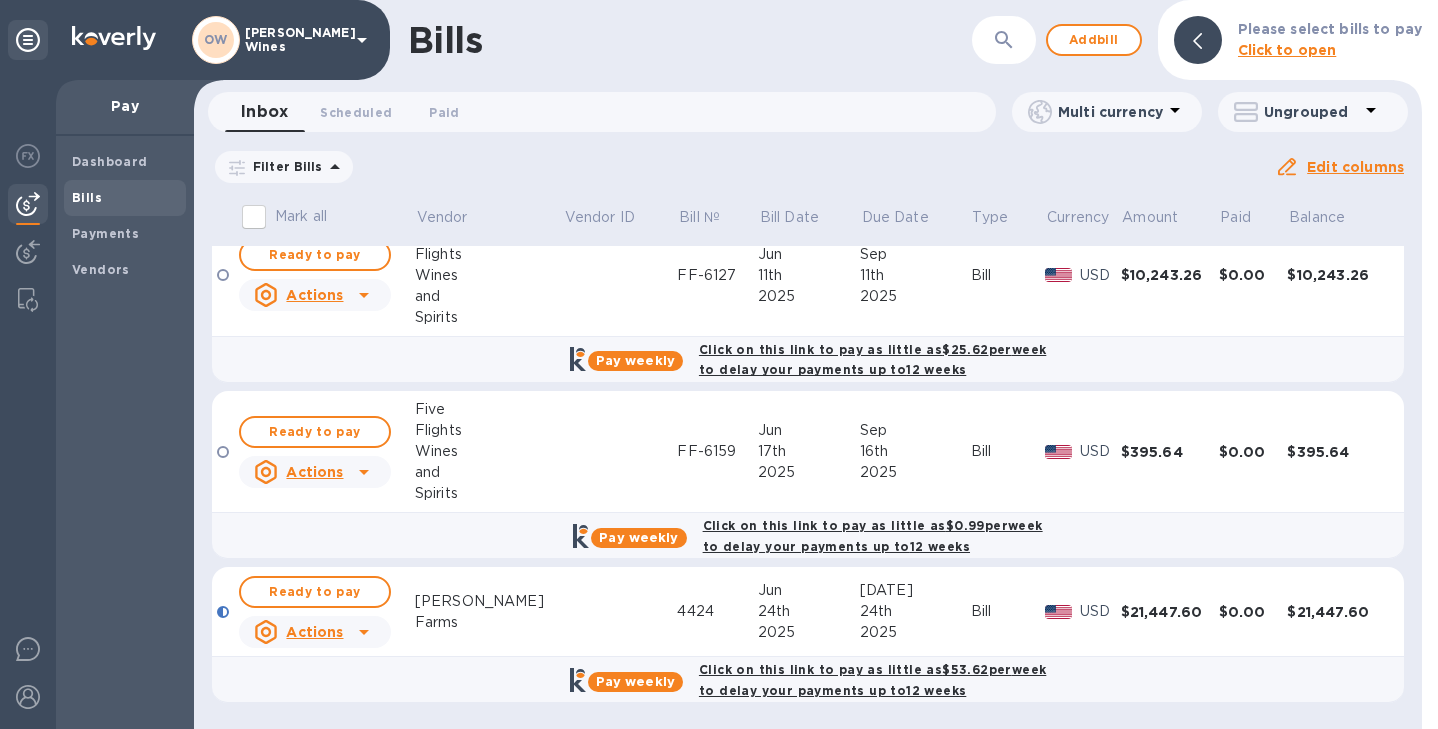 scroll, scrollTop: 0, scrollLeft: 0, axis: both 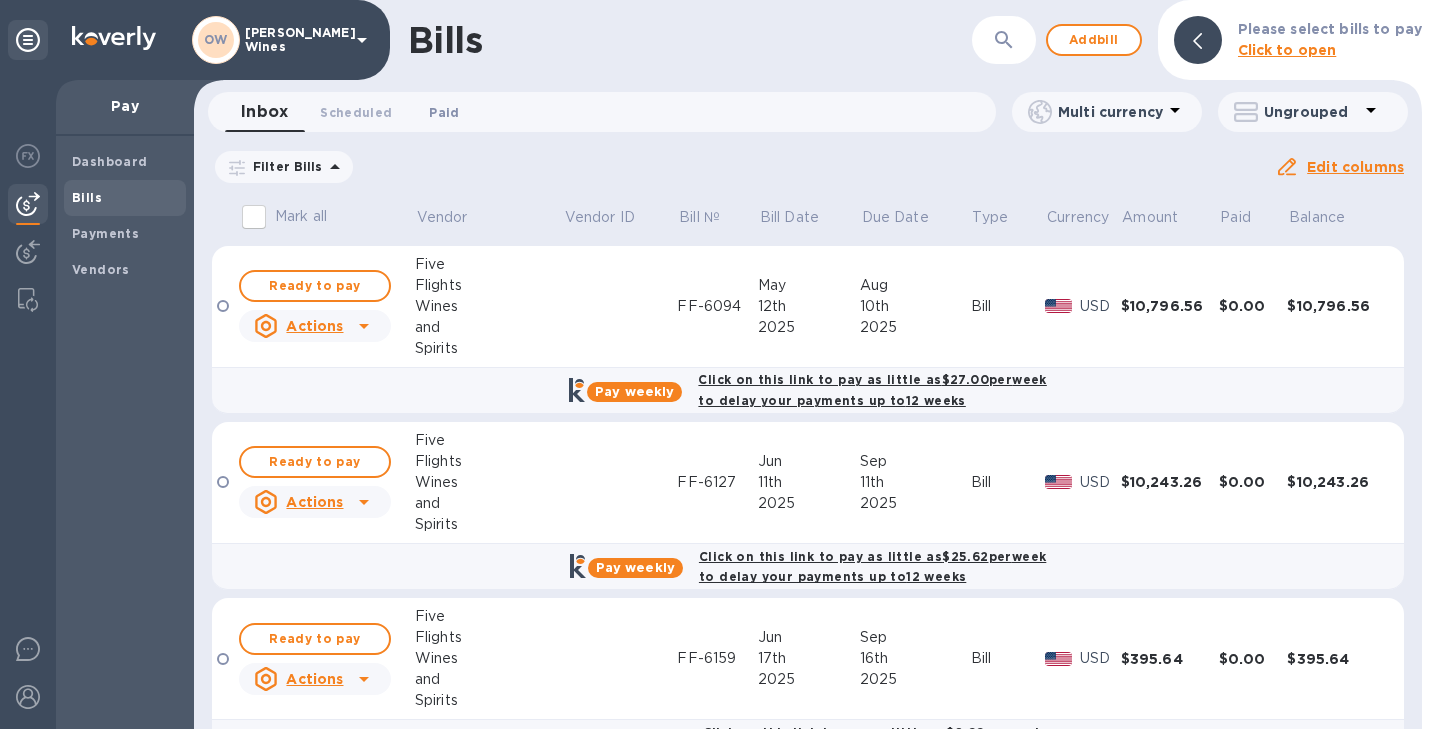 click on "Paid 0" at bounding box center (444, 112) 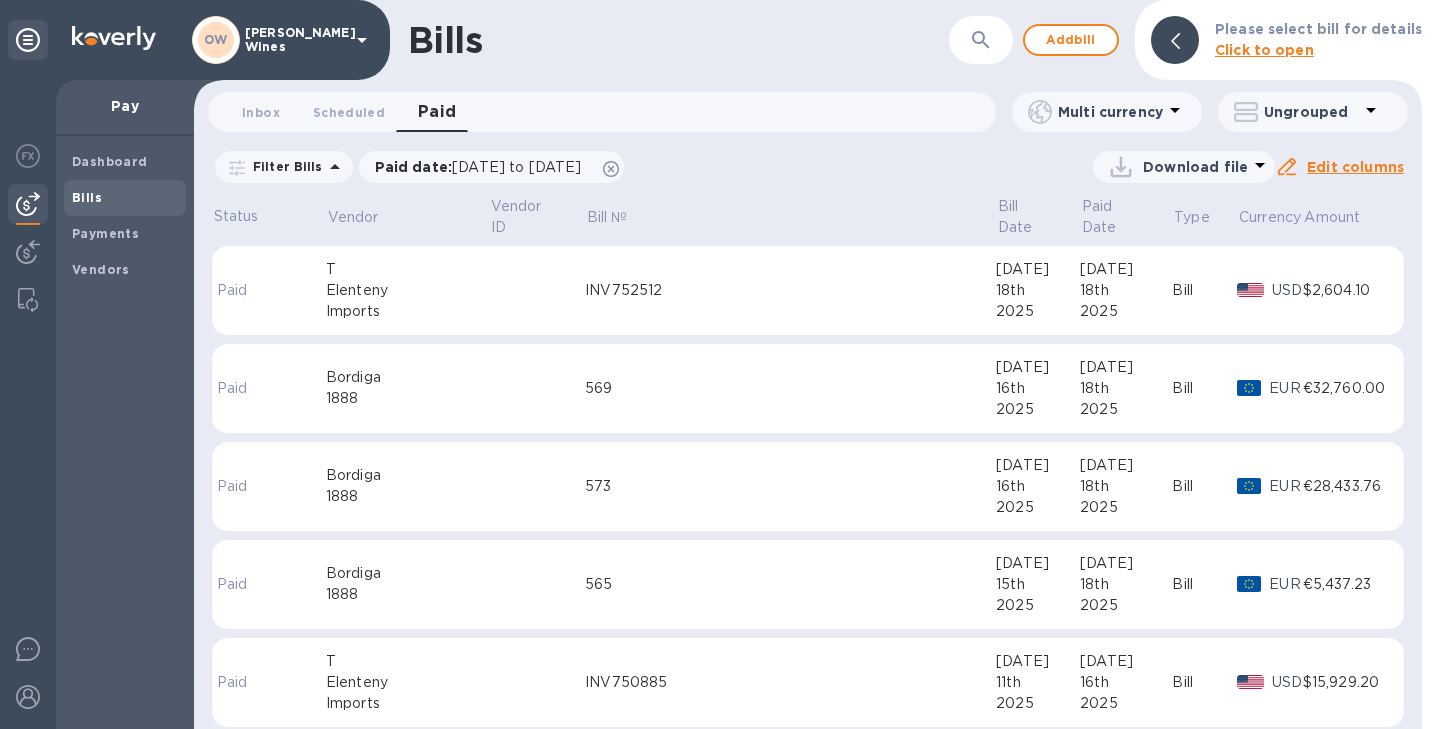 click on "INV752512" at bounding box center [790, 290] 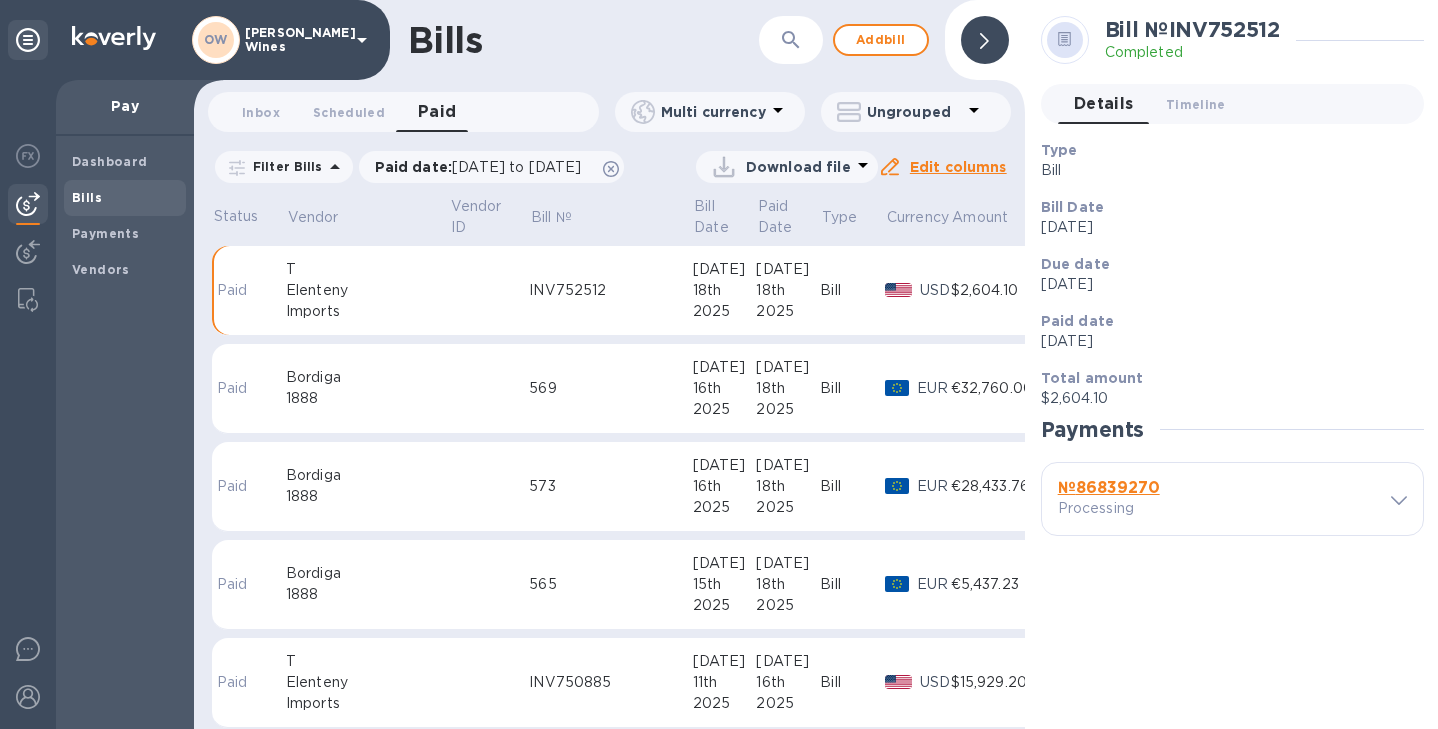 click on "№  86839270" at bounding box center [1109, 487] 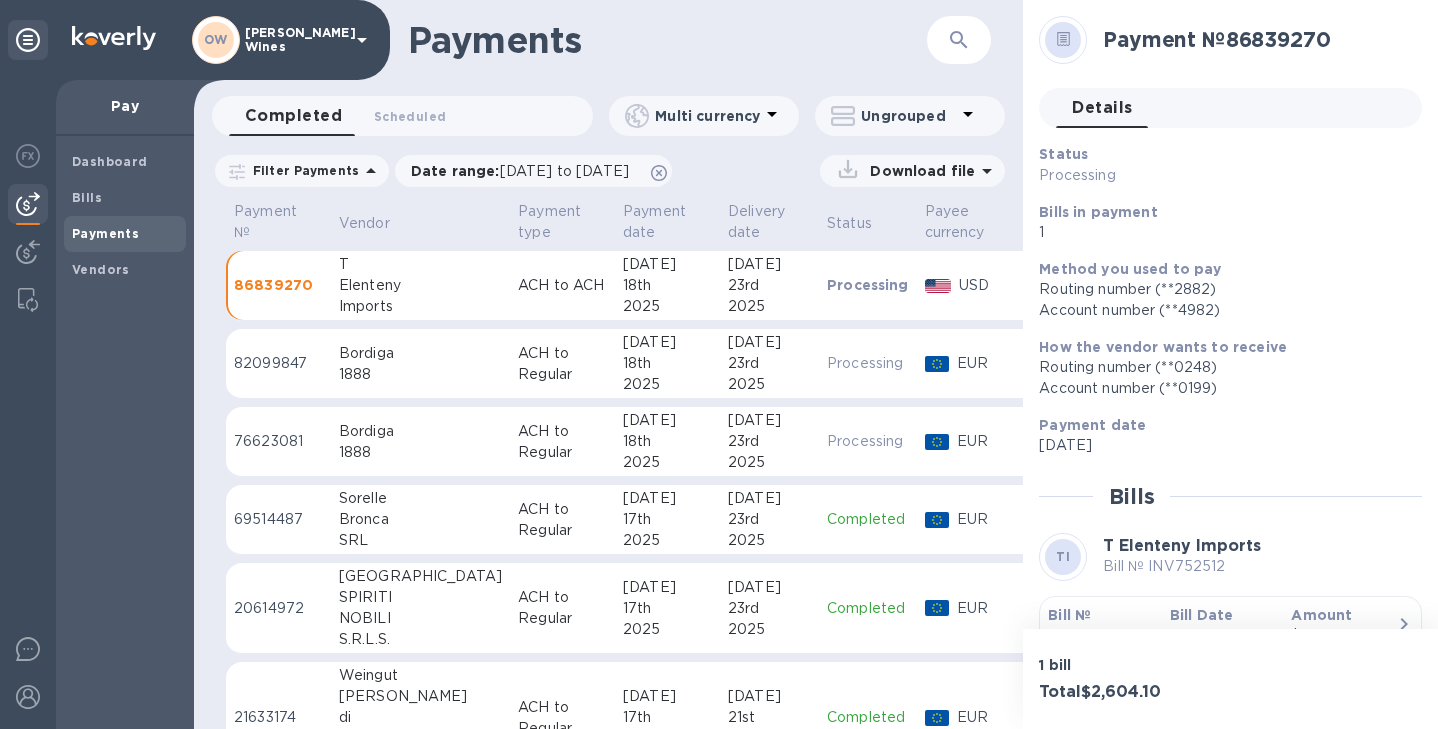 click on "Bill №" at bounding box center [1069, 615] 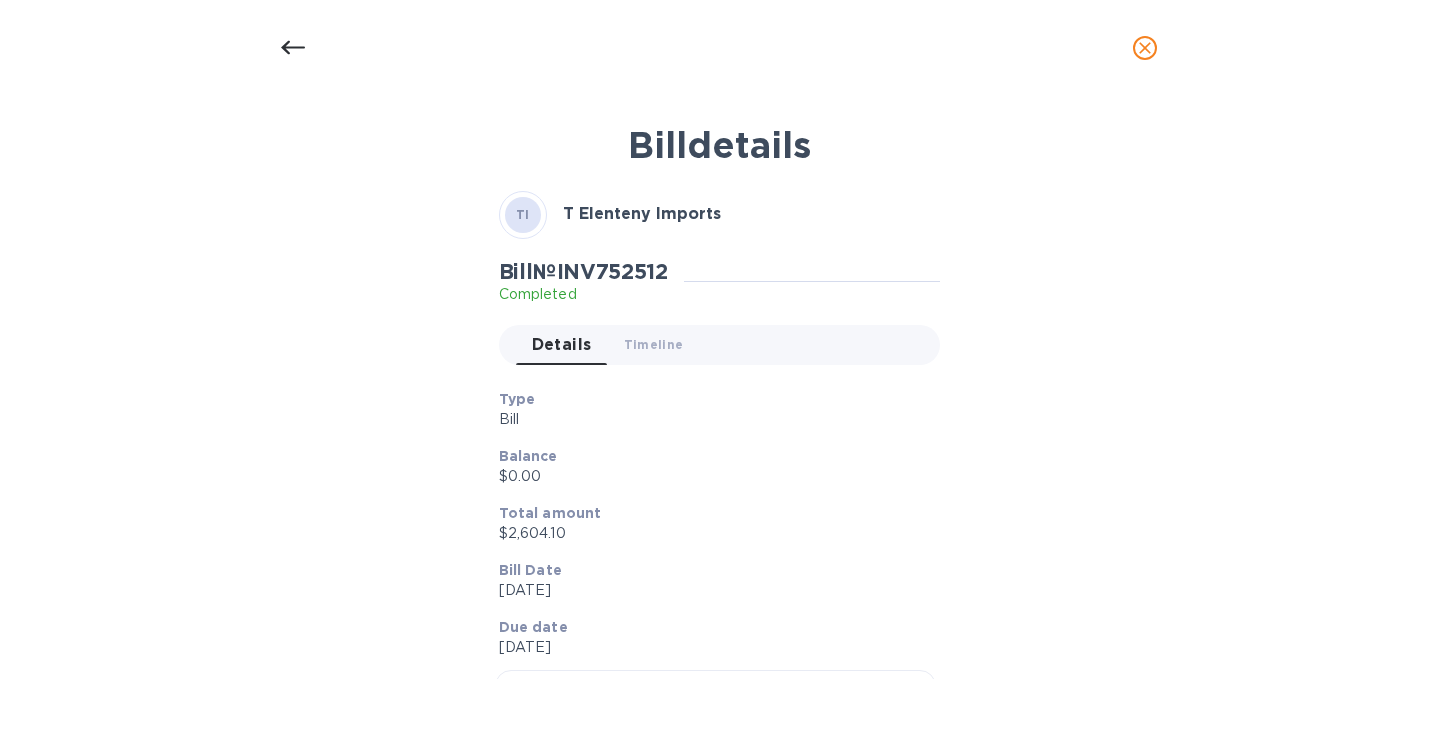 click 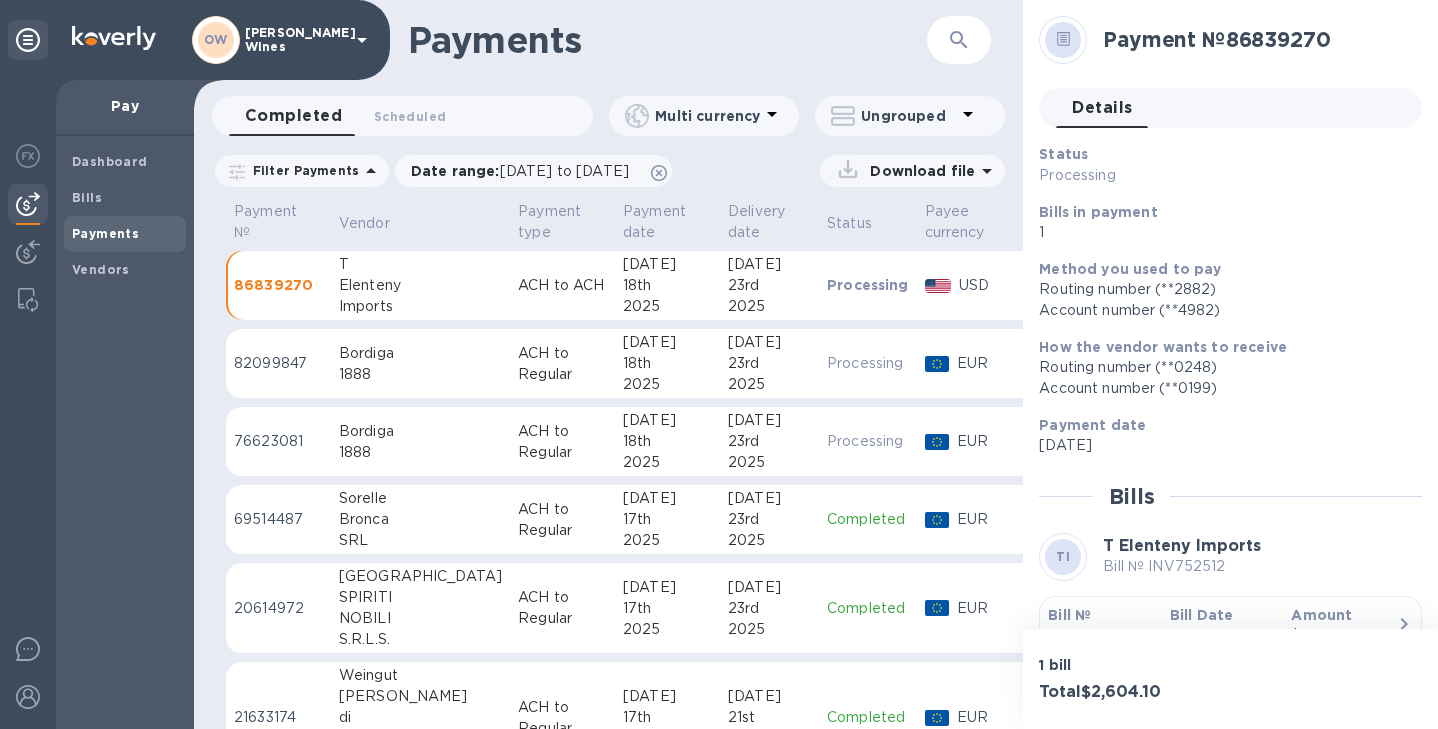 scroll, scrollTop: 36, scrollLeft: 0, axis: vertical 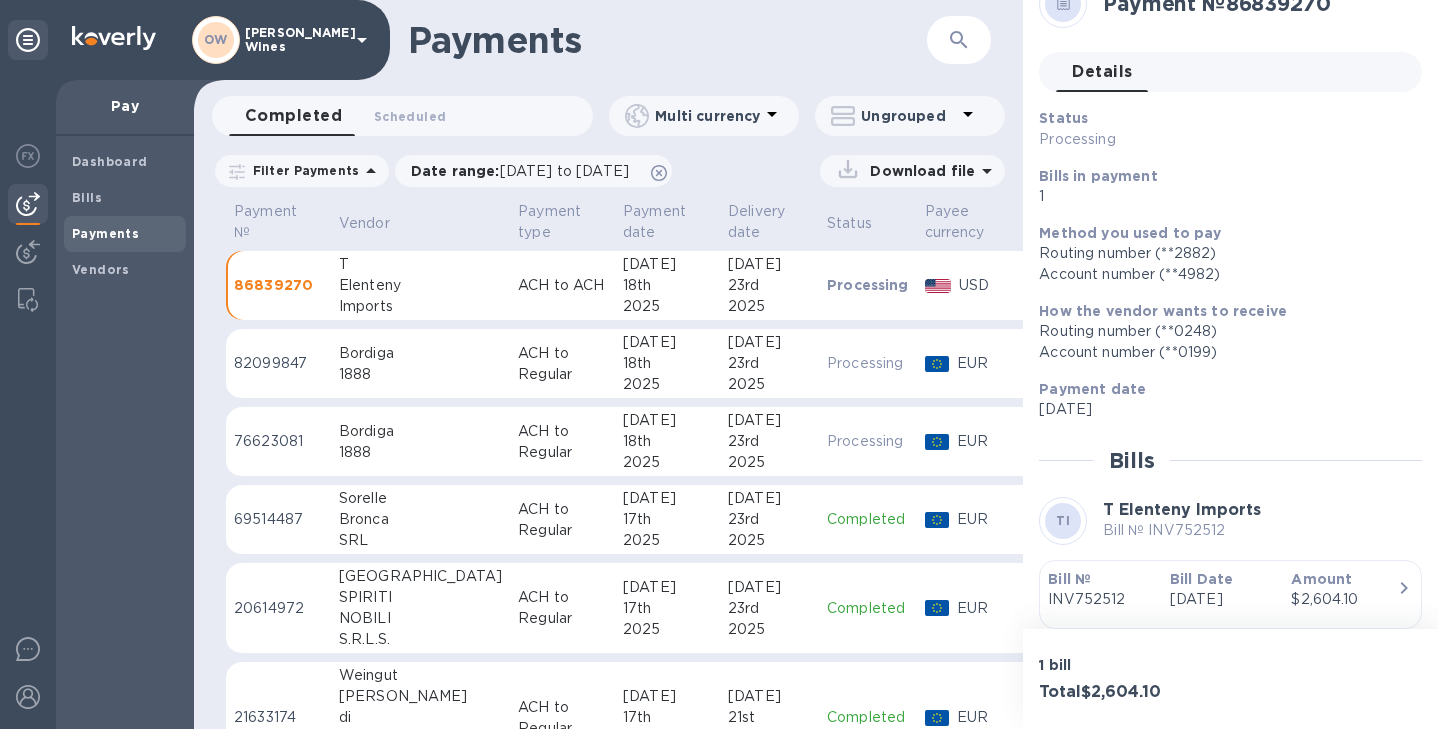 click on "ACH to Regular" at bounding box center (562, 364) 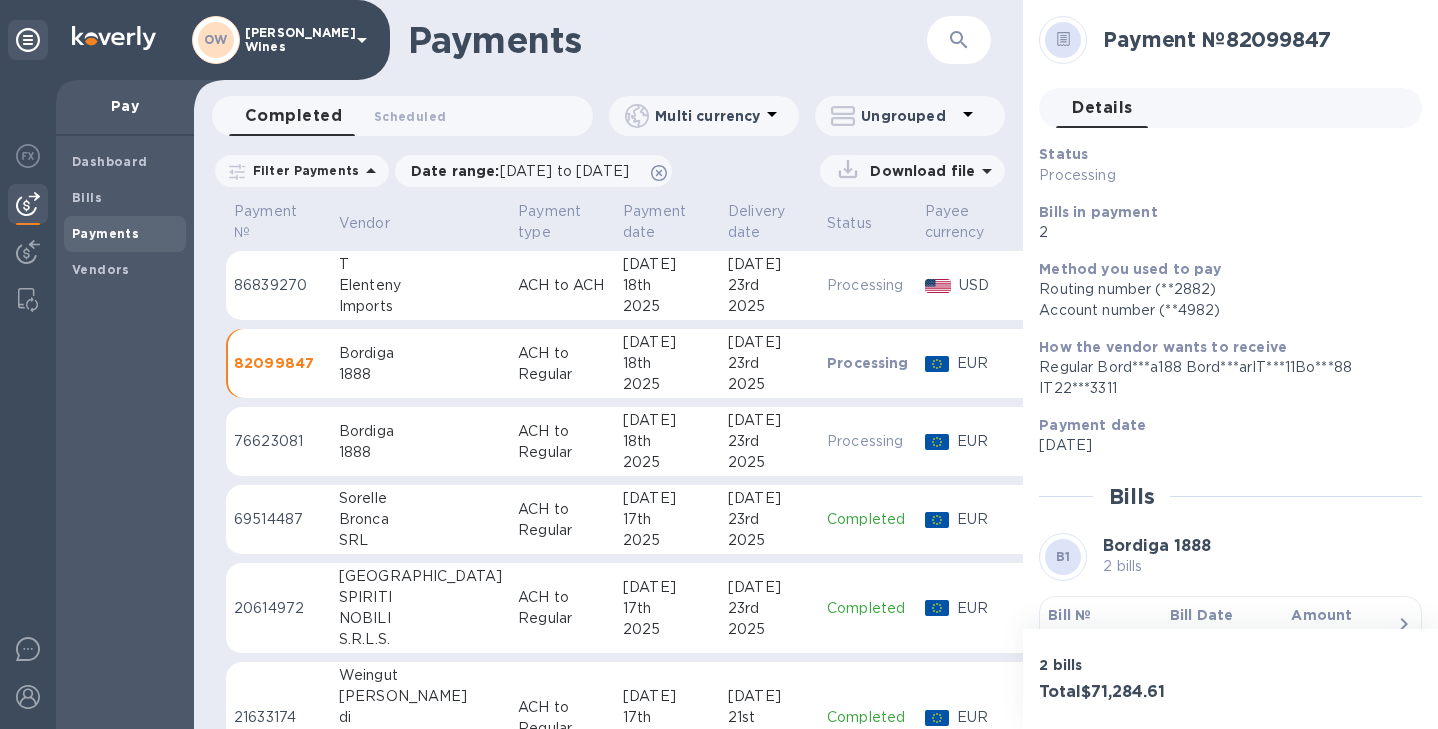 click on "Bill №" at bounding box center (1069, 615) 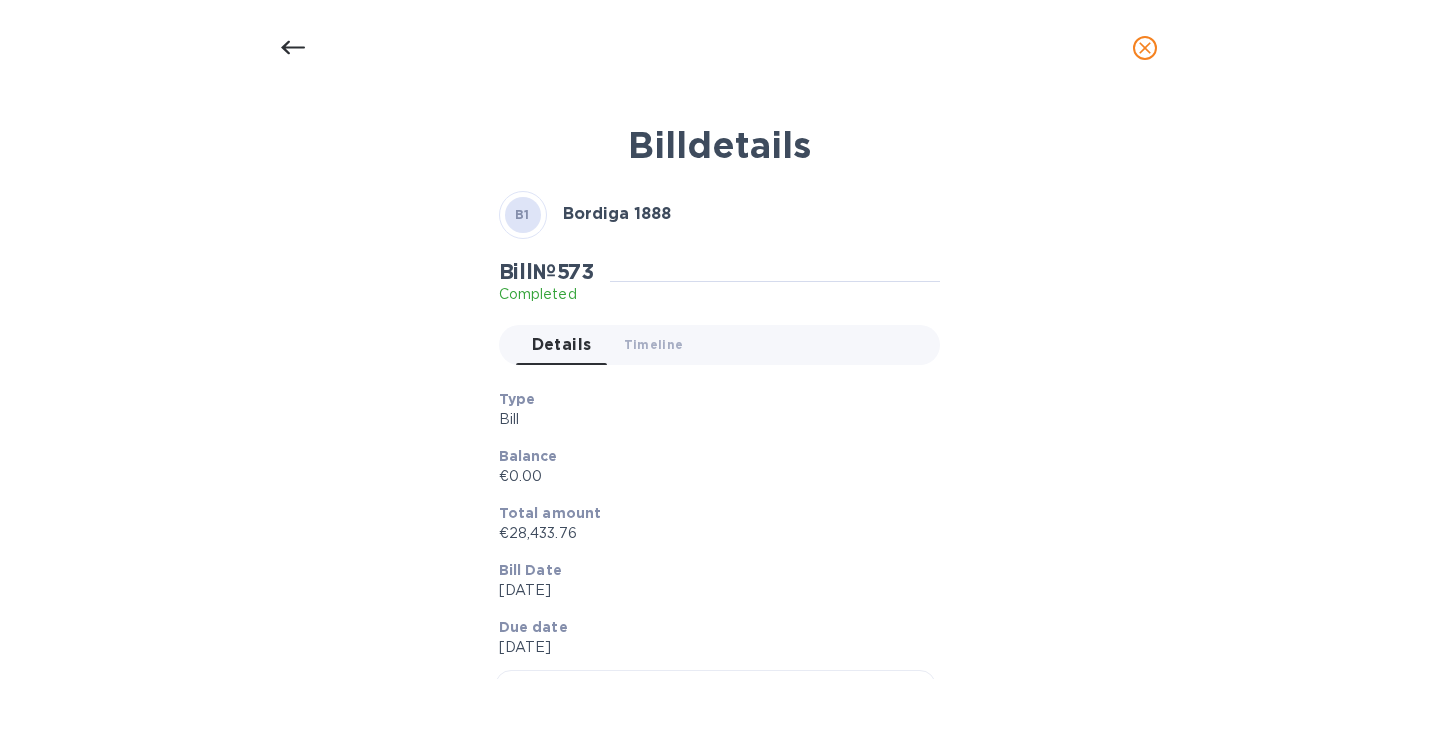 click 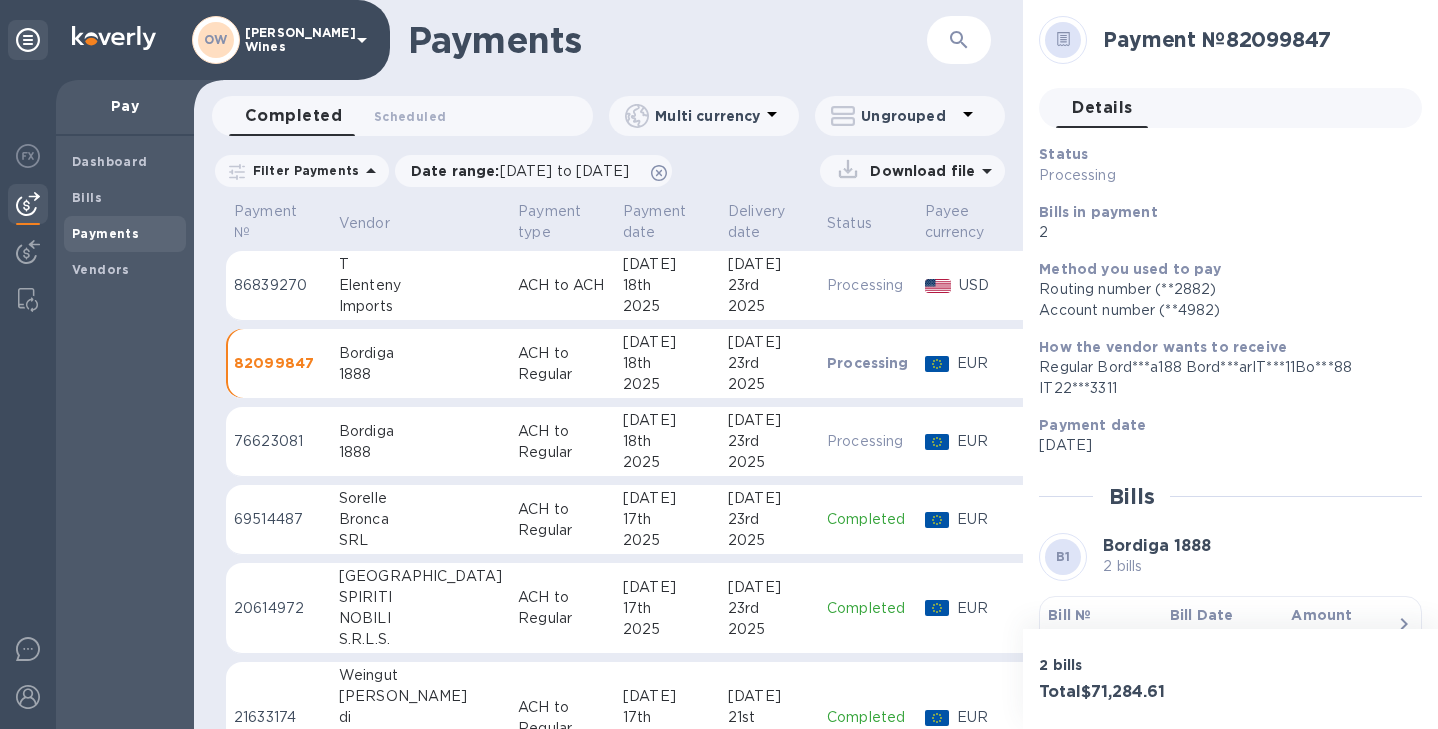 scroll, scrollTop: 36, scrollLeft: 0, axis: vertical 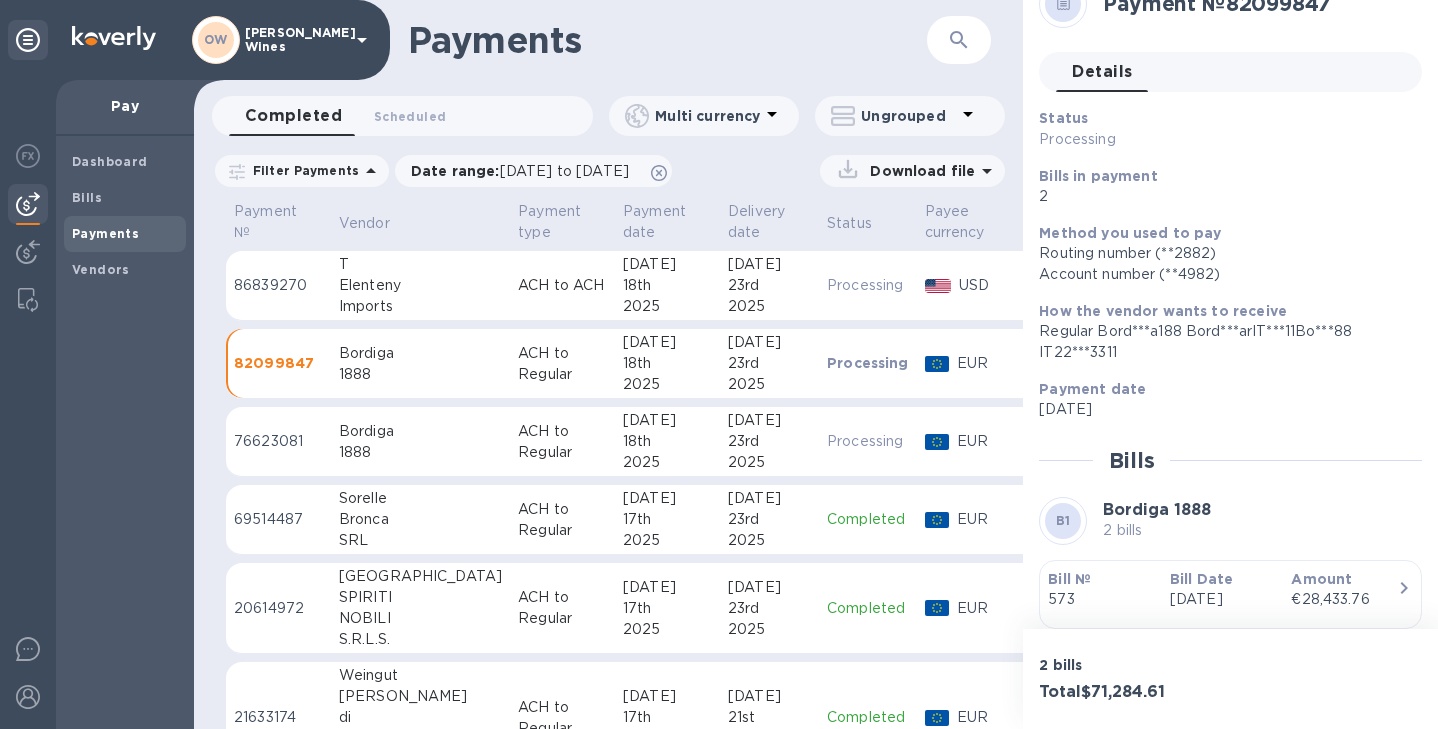 click on "ACH to Regular" at bounding box center [562, 442] 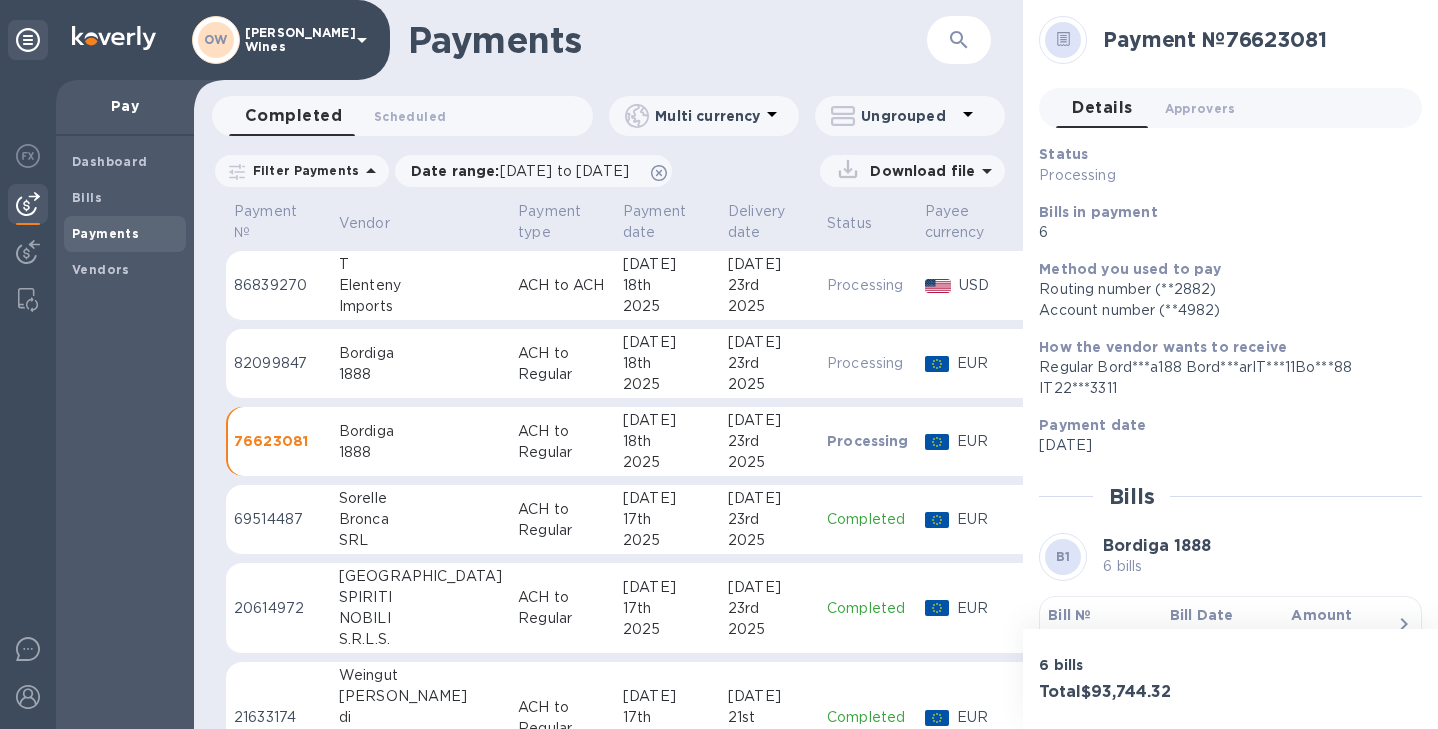 click on "Bill №" at bounding box center [1069, 615] 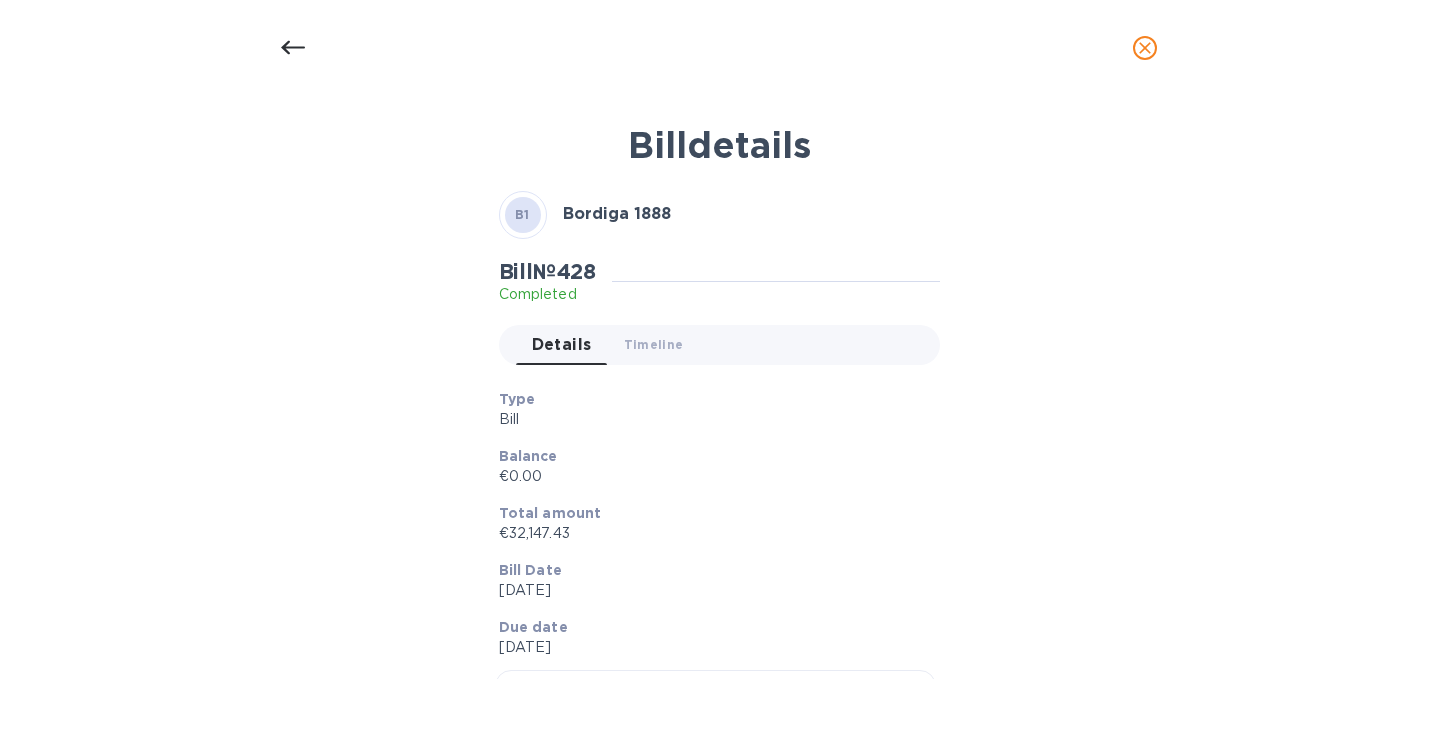 click 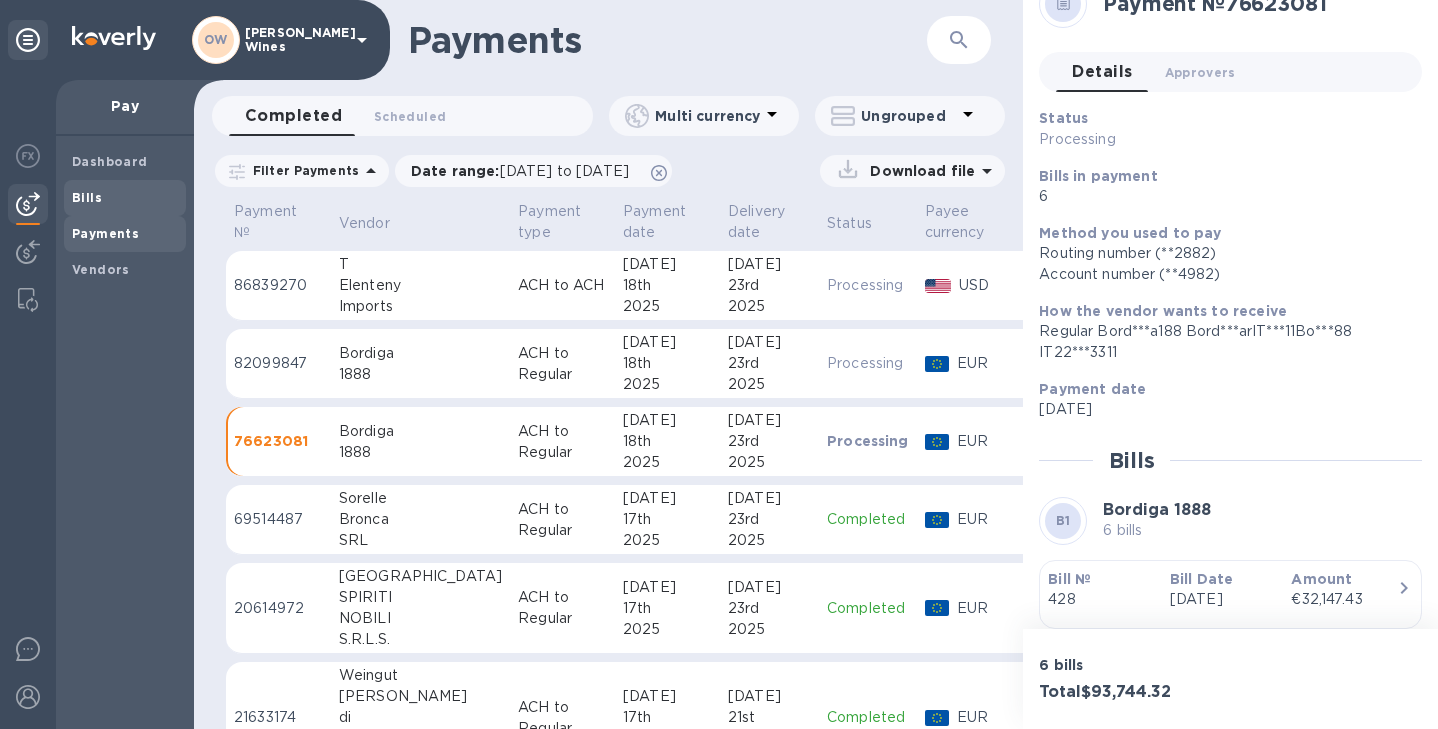 click on "Bills" at bounding box center (87, 197) 